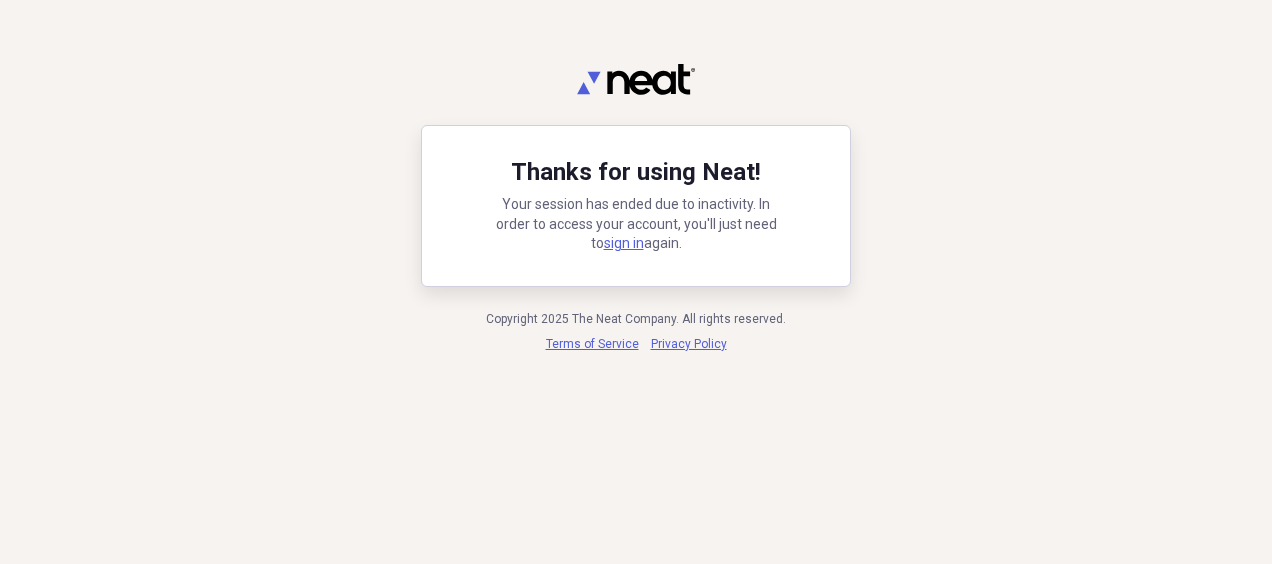 scroll, scrollTop: 0, scrollLeft: 0, axis: both 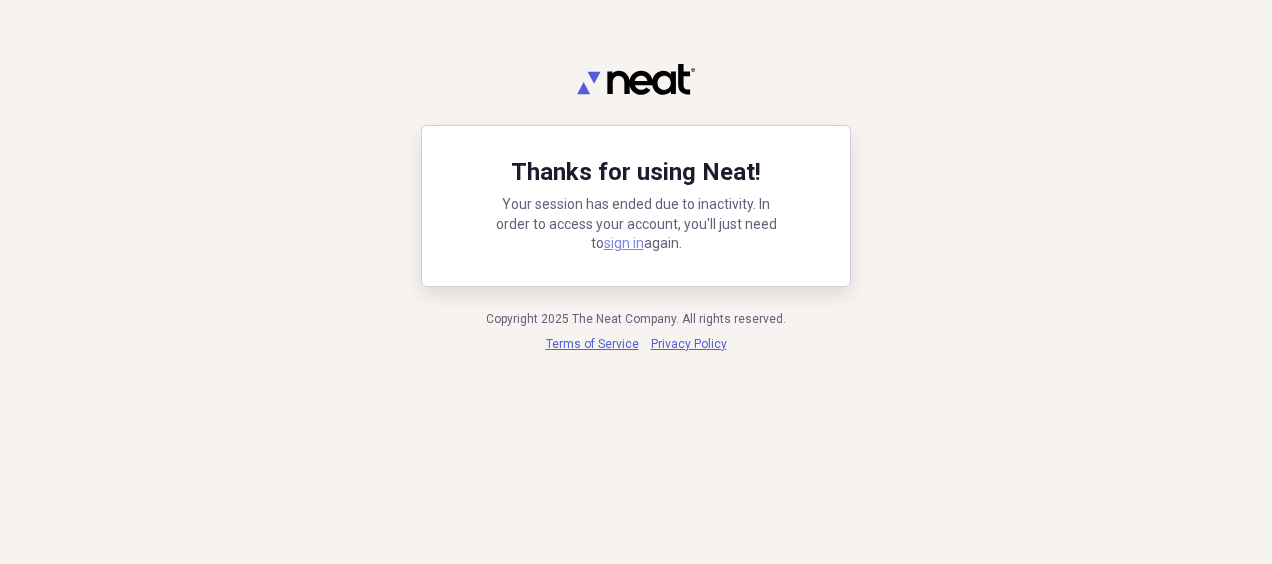 click on "sign in" at bounding box center (624, 243) 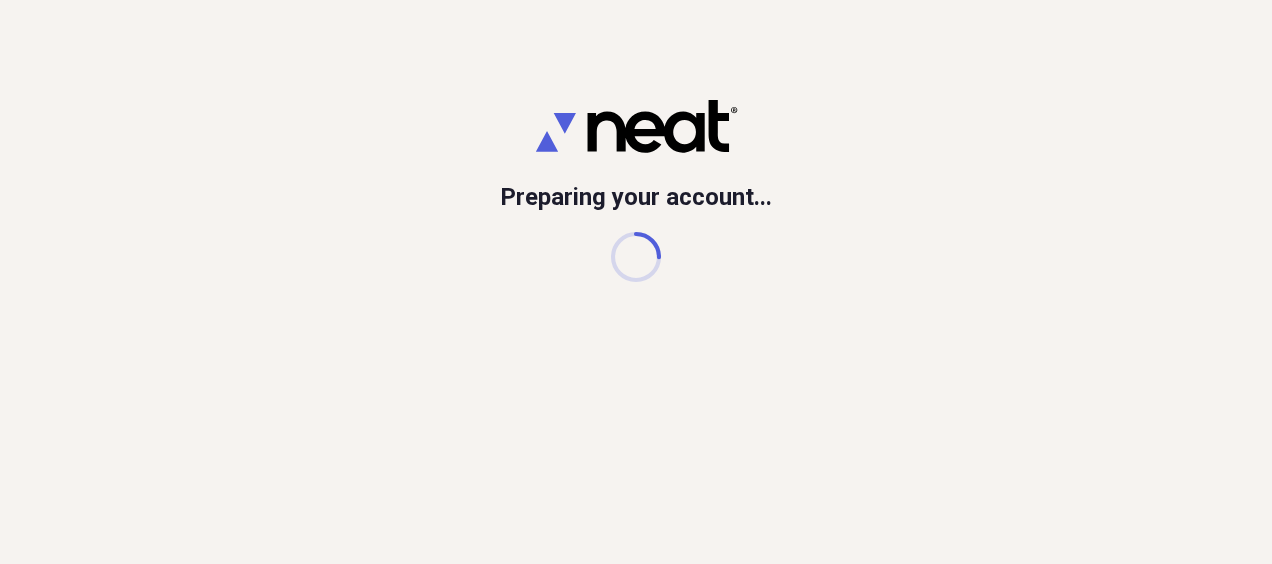 scroll, scrollTop: 0, scrollLeft: 0, axis: both 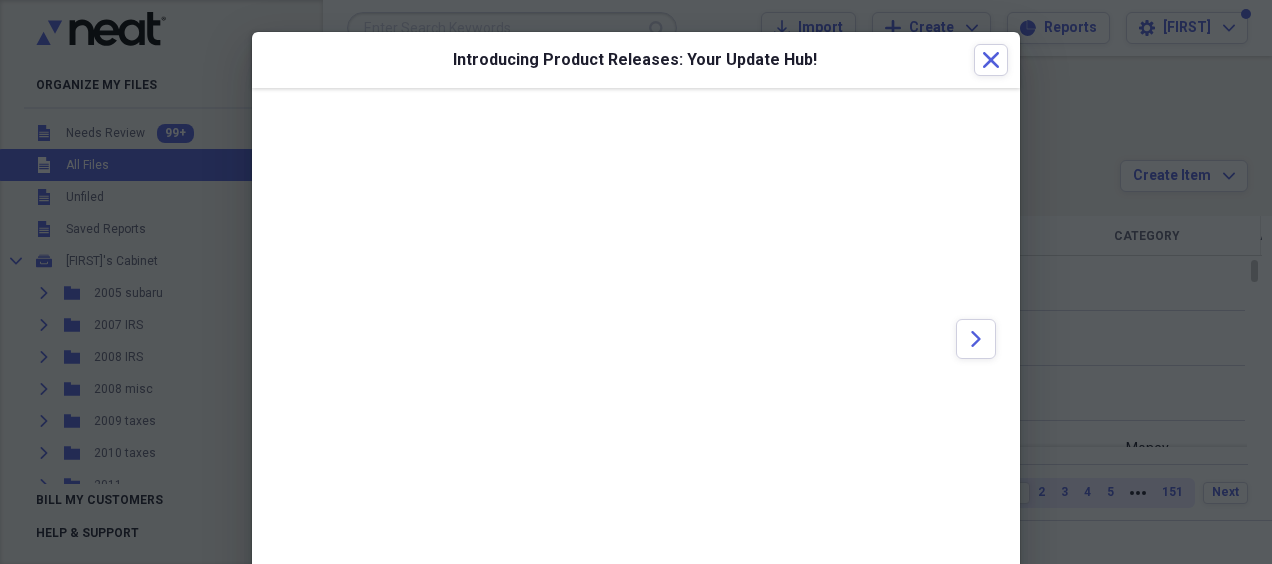 click on "Wednesday, [MONTH] [DAY] @ [TIME] [TIMEZONE] [FIRST] [LAST] Director of Customer Success Smarter Scanning & Organizing with ScanSnap + Neat Integration Register Now Wednesday, [MONTH] [DAY] @ [TIME] [TIMEZONE] [FIRST] [LAST] Director of Customer Success The Ultimate Freebie Toolkit: Templates, Guides & Support Register Now Arrow" at bounding box center [636, 339] 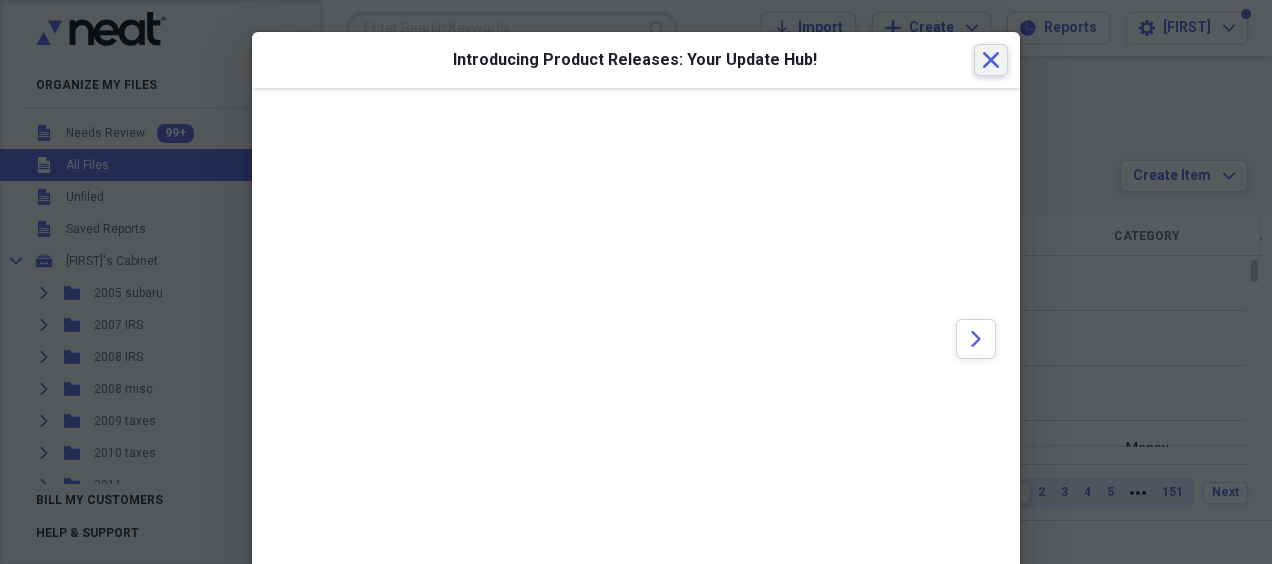 click on "Close" at bounding box center (991, 60) 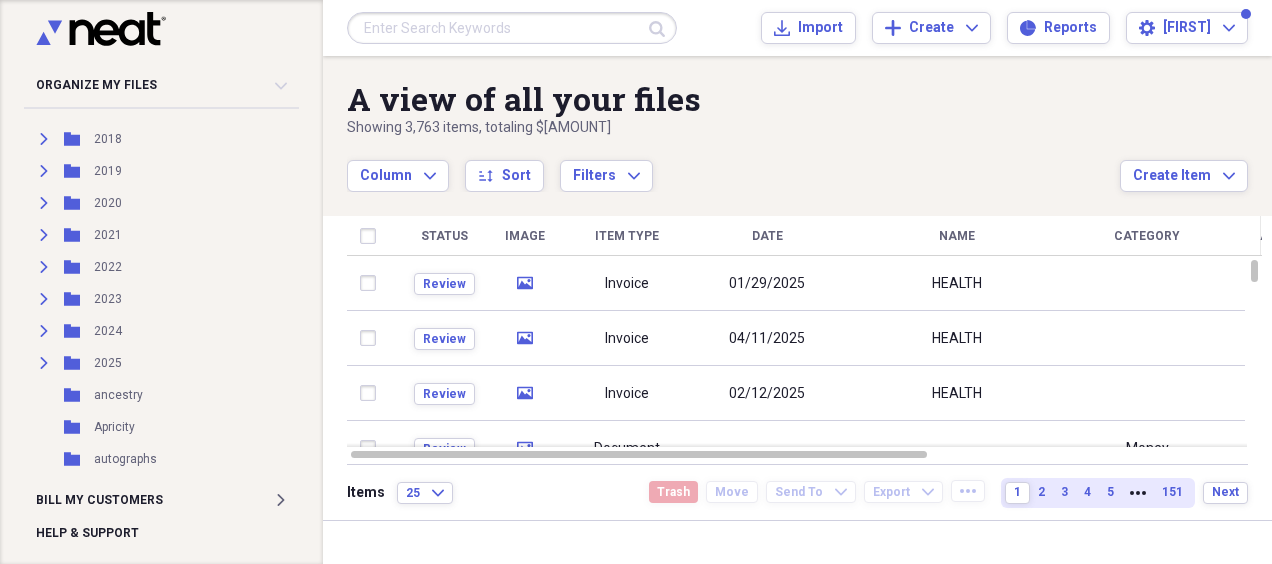 scroll, scrollTop: 576, scrollLeft: 0, axis: vertical 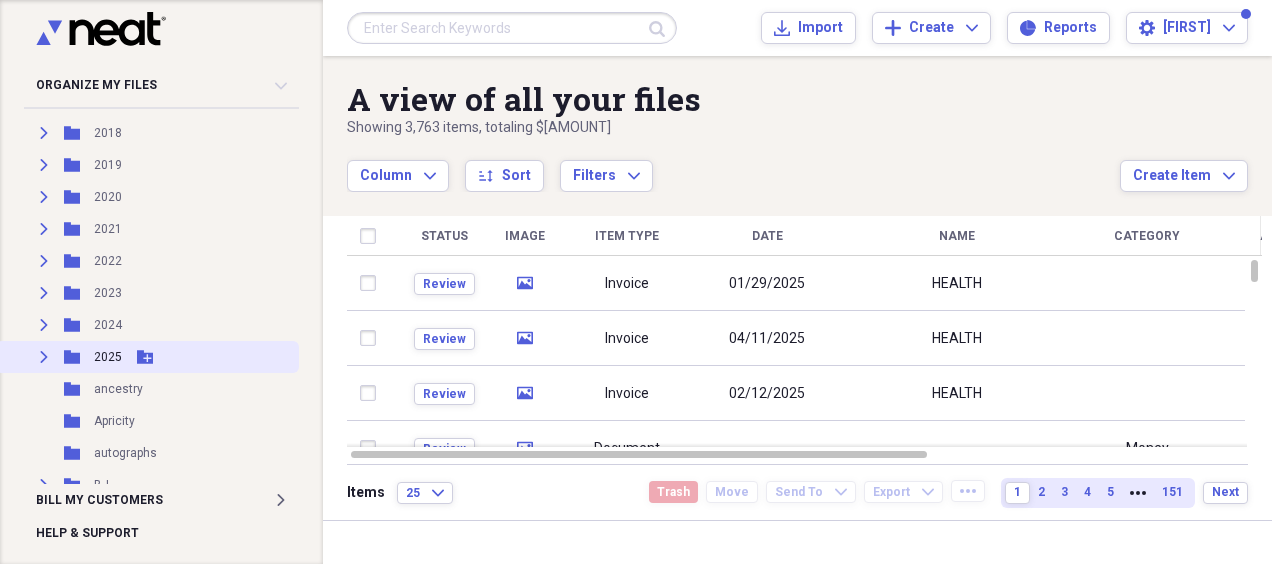 click 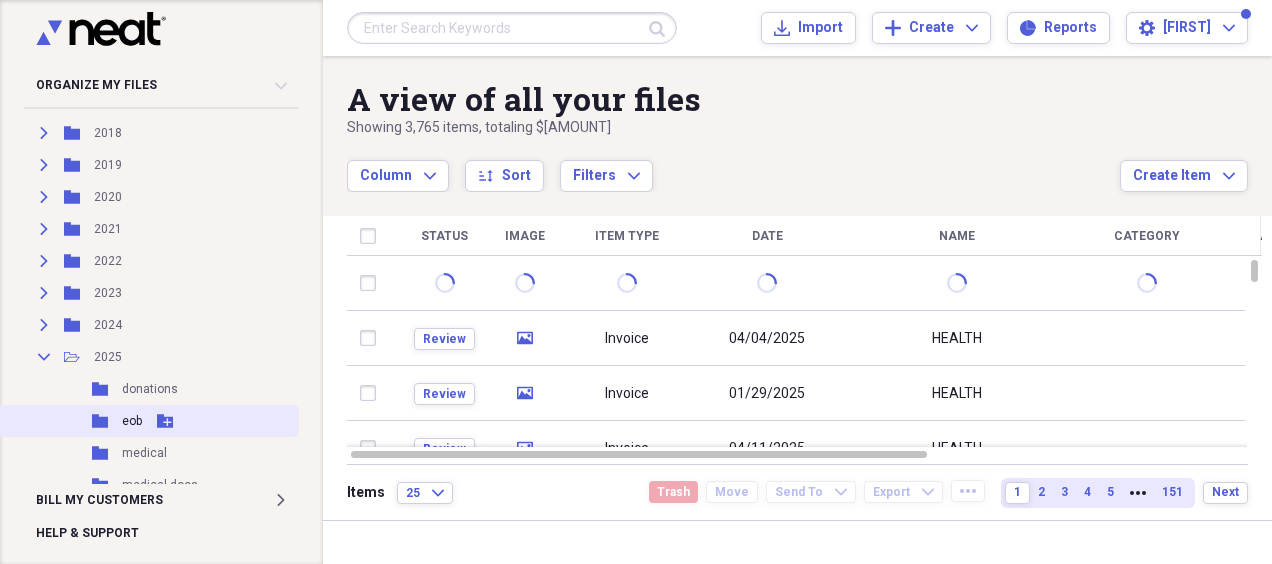 click on "eob" at bounding box center [132, 421] 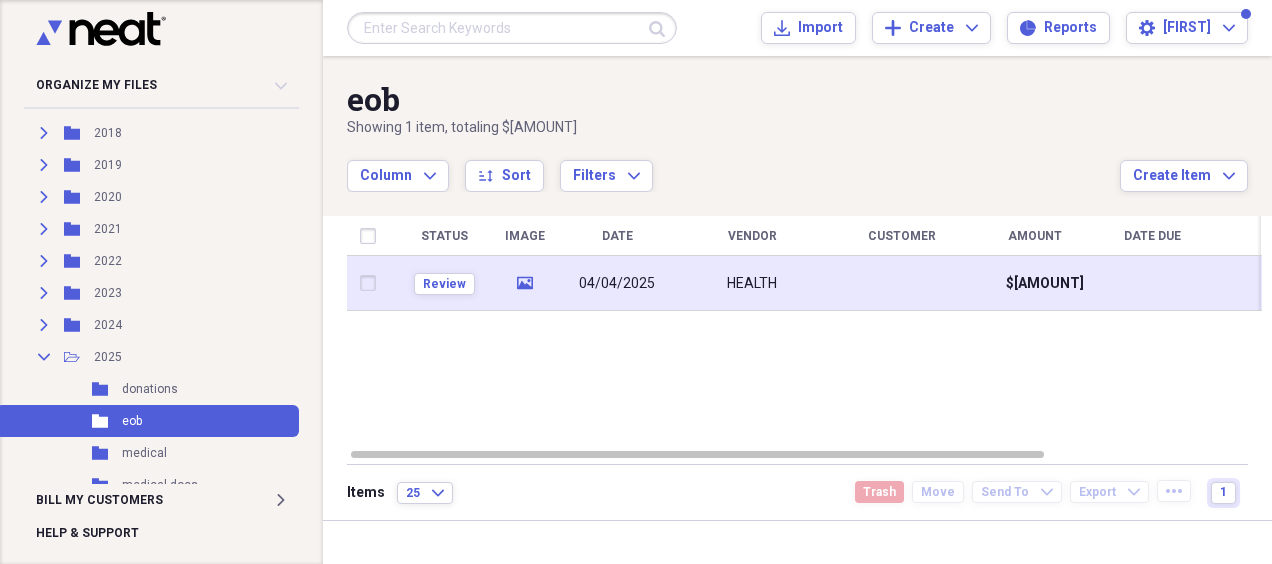 click on "04/04/2025" at bounding box center (617, 284) 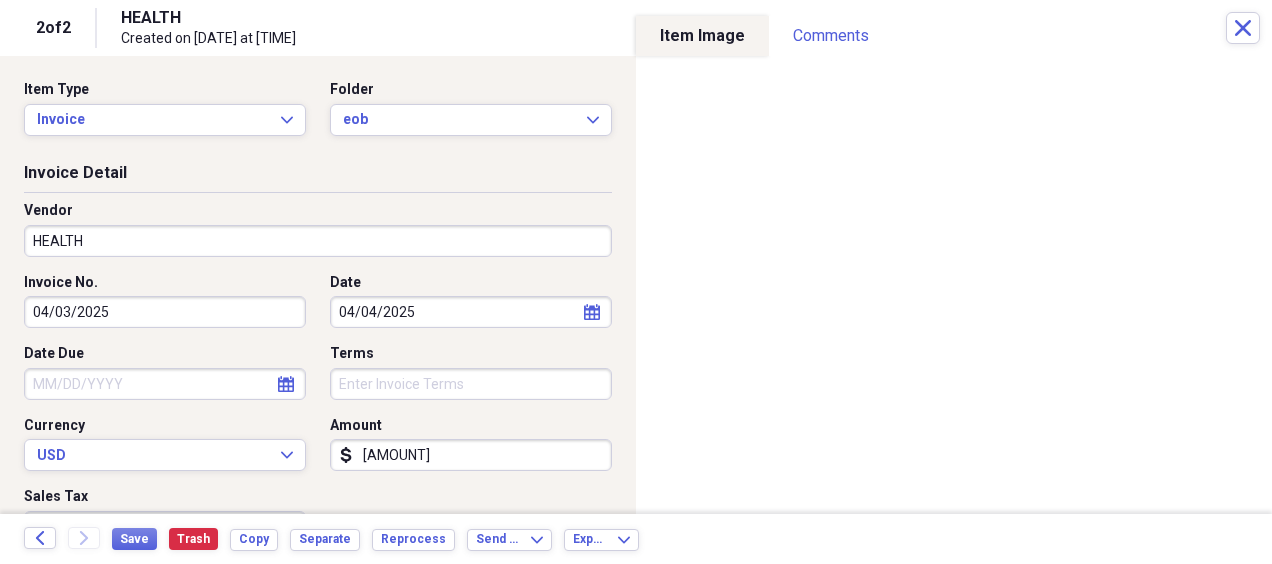 scroll, scrollTop: 400, scrollLeft: 0, axis: vertical 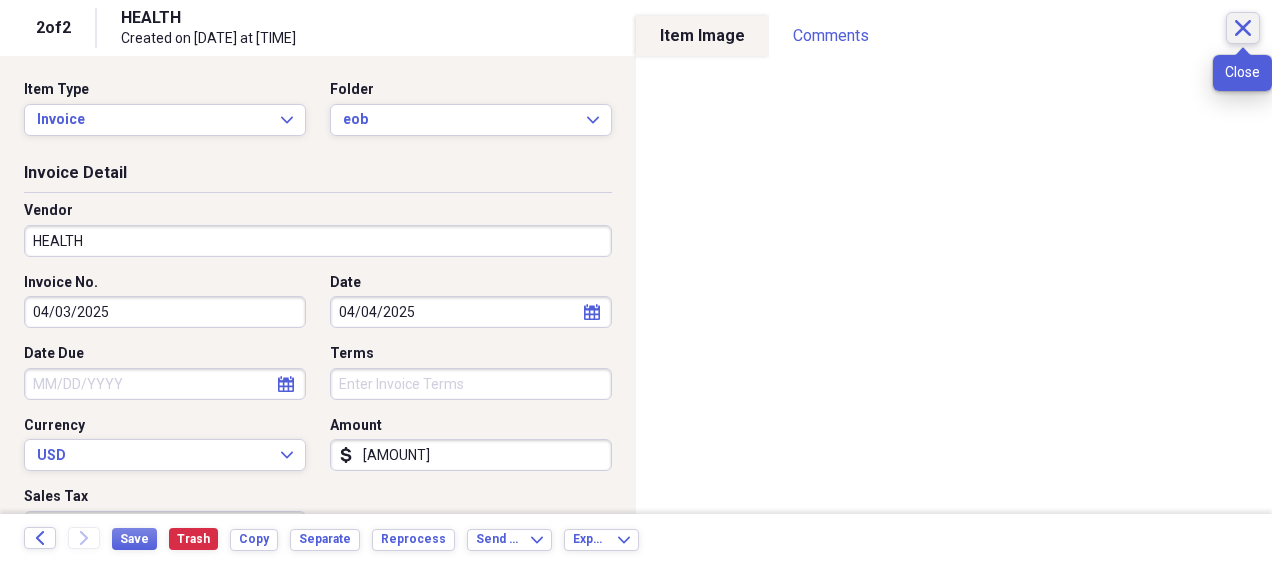click 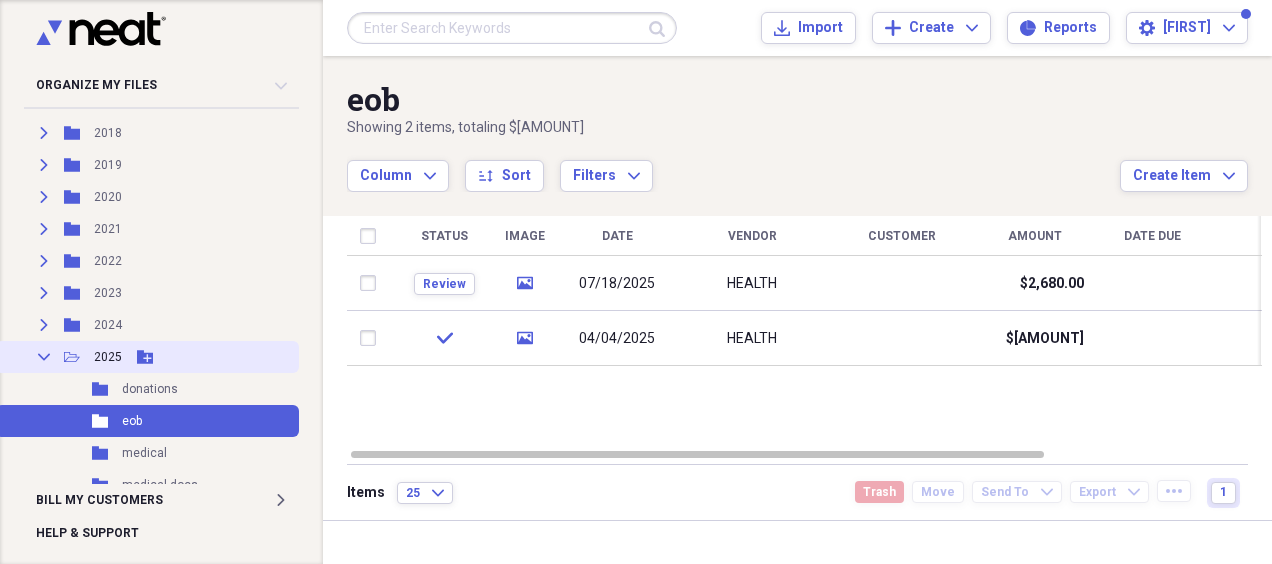 click on "Add Folder" 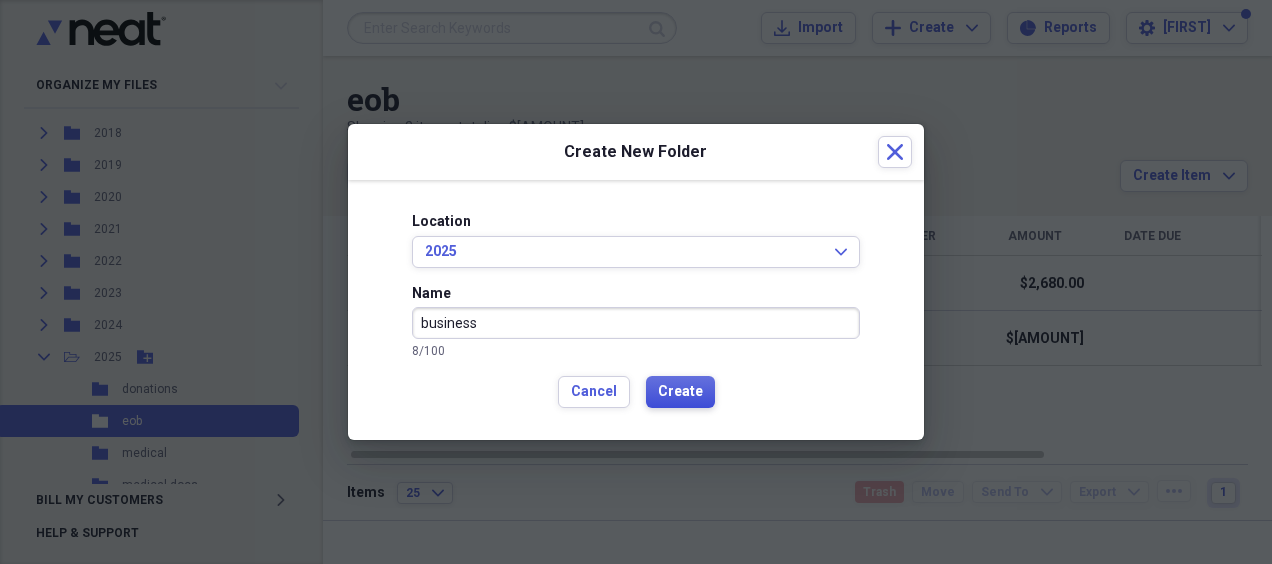 type on "business" 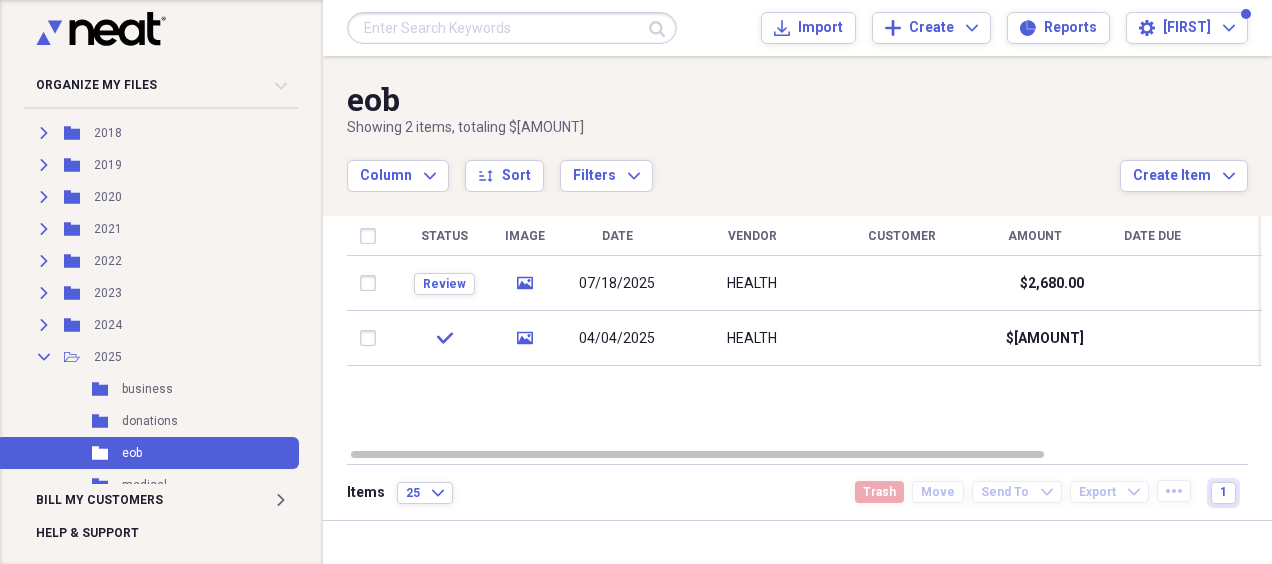 click on "Submit Import Import Add Create Expand Reports Reports Settings [FIRST] Expand" at bounding box center [797, 28] 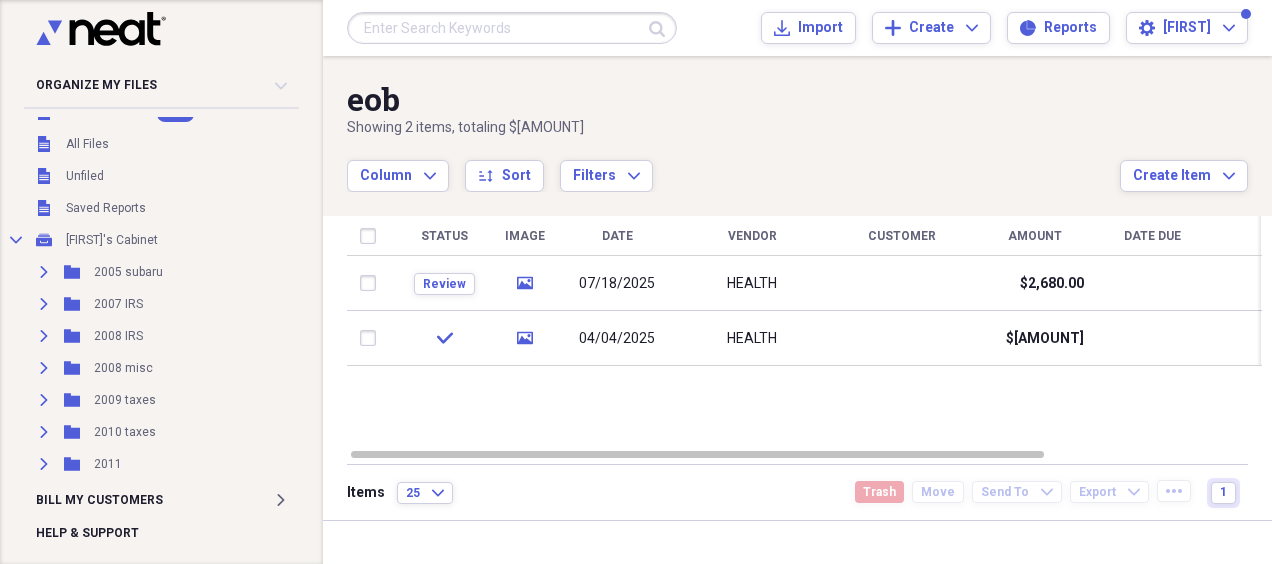 scroll, scrollTop: 15, scrollLeft: 0, axis: vertical 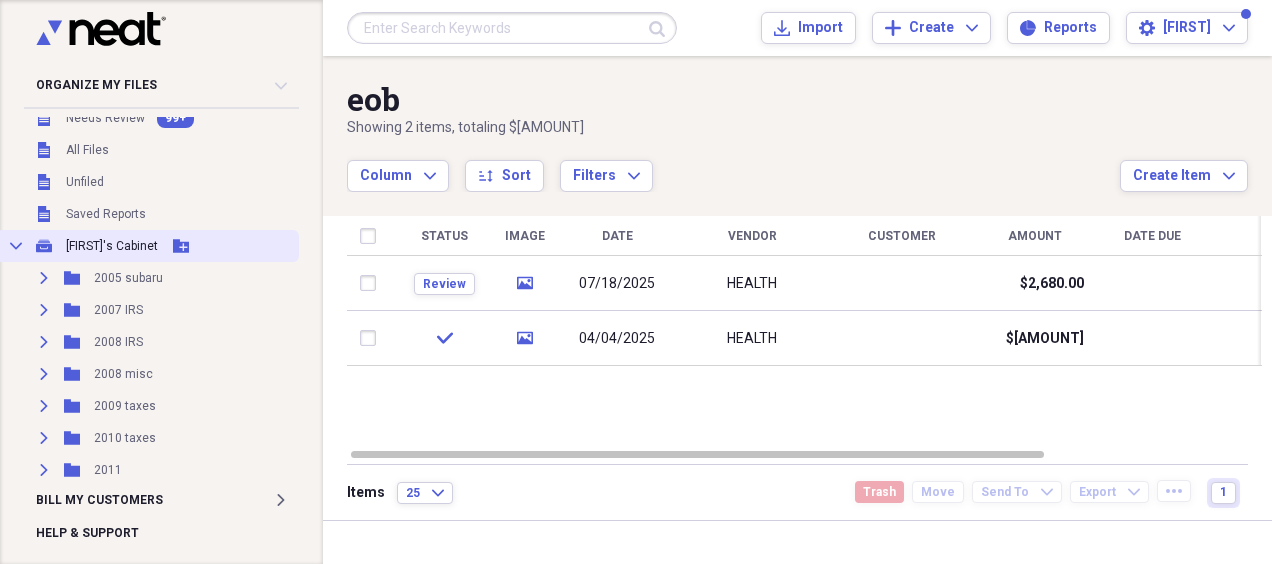 click on "Add Folder" 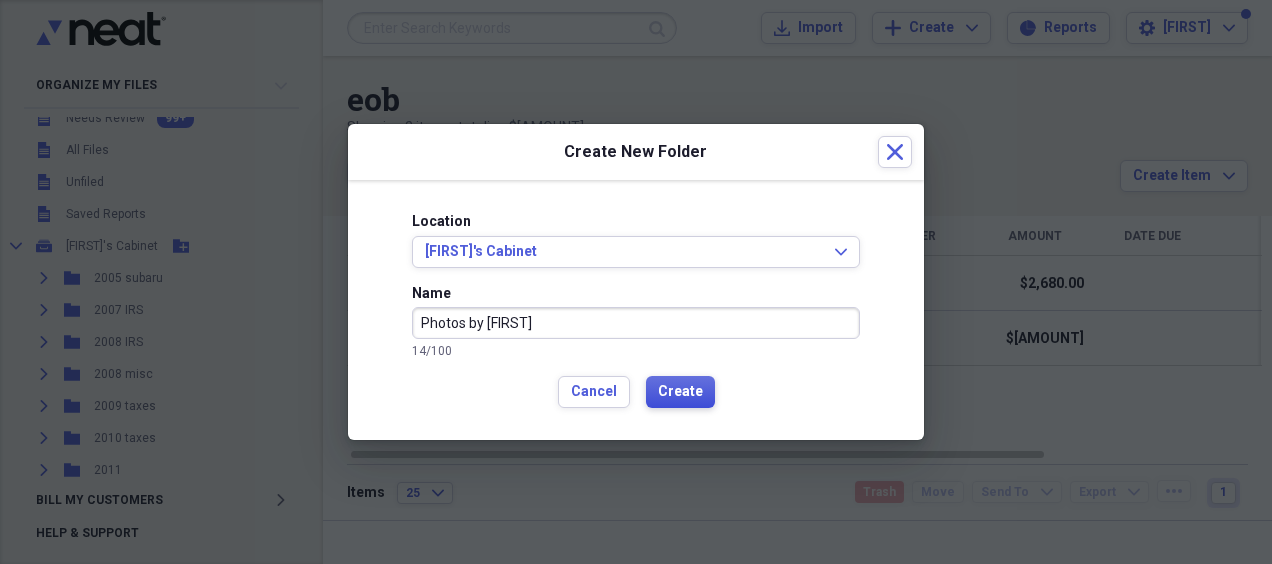 type on "Photos by [FIRST]" 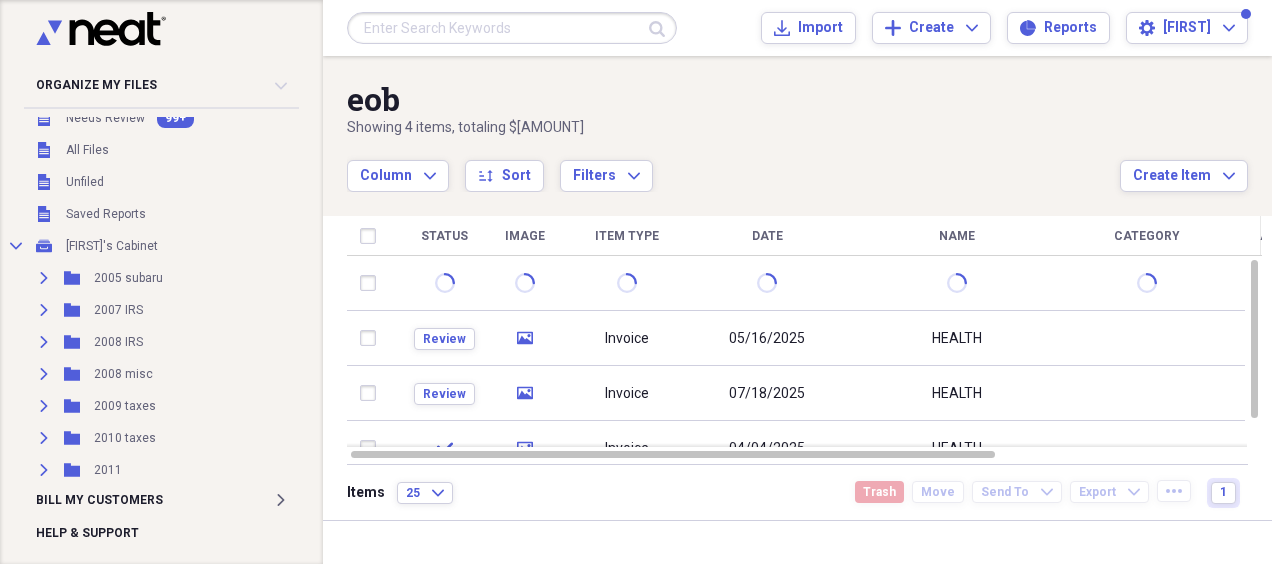 click on "eob Showing 4 items , totaling $[AMOUNT] Column Expand sort Sort Filters  Expand Create Item Expand Status Image Item Type Date Name Category Amount Source Date Added chevron-down Review media Invoice [DATE] HEALTH $[AMOUNT] Scan [DATE] [TIME] Review media Invoice [DATE] HEALTH $[AMOUNT] Scan [DATE] [TIME] check media Invoice [DATE] HEALTH $[AMOUNT] Scan [DATE] [TIME] Items 25 Expand Trash Move Send To Expand Export Expand more 1" at bounding box center (797, 288) 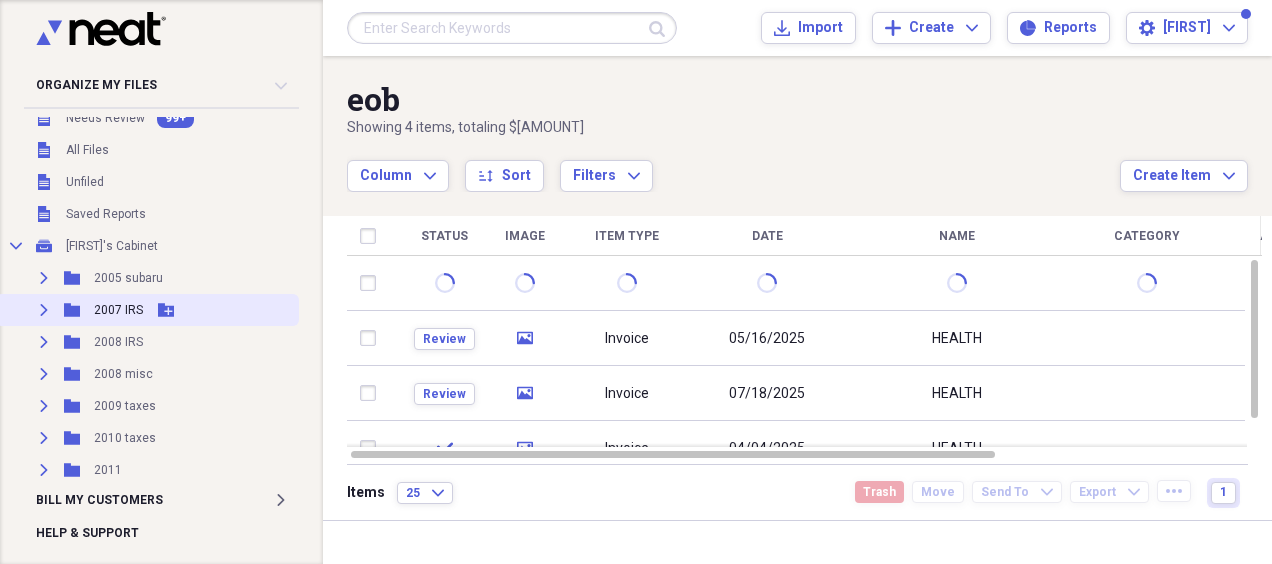 click on "Expand Folder 2007 IRS Add Folder" at bounding box center (147, 310) 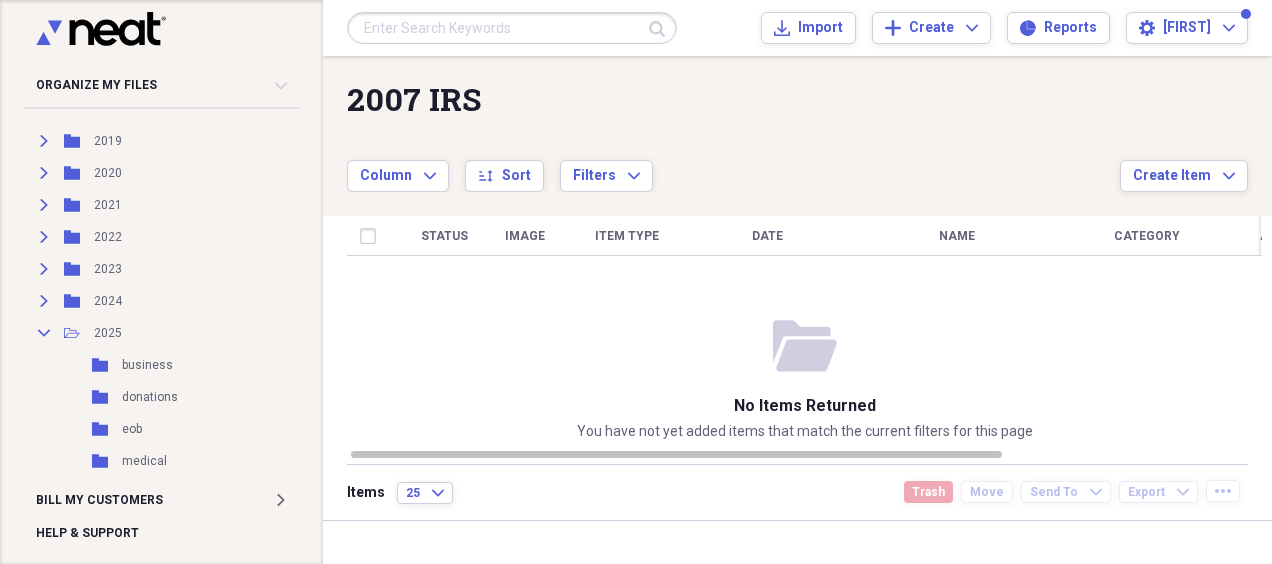 scroll, scrollTop: 606, scrollLeft: 0, axis: vertical 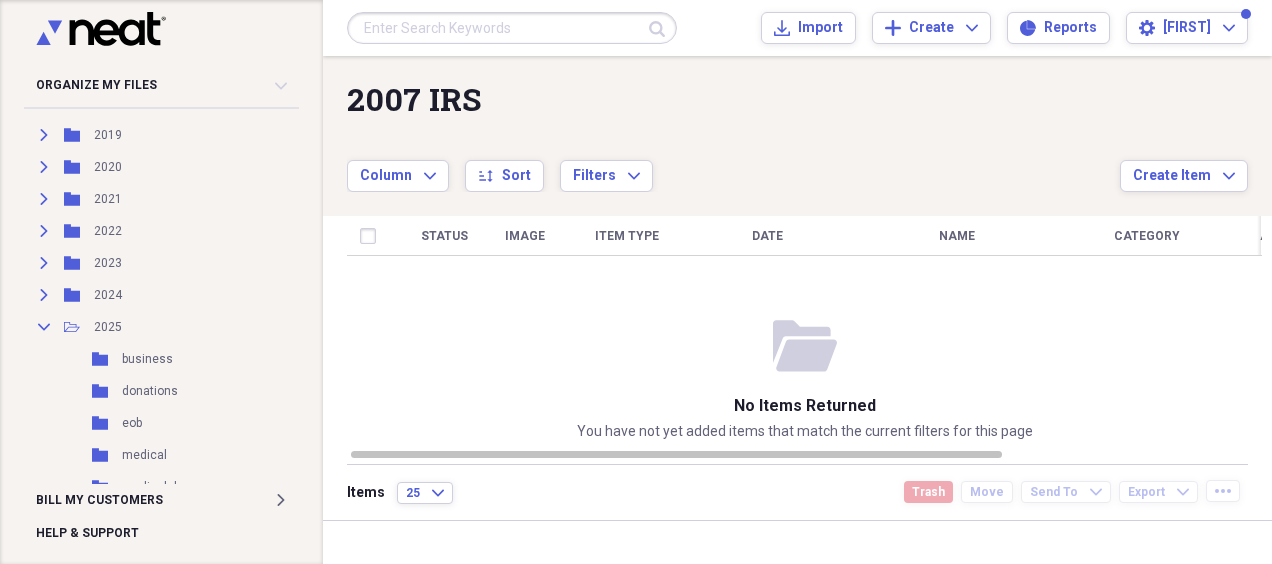 drag, startPoint x: 313, startPoint y: 222, endPoint x: 315, endPoint y: 252, distance: 30.066593 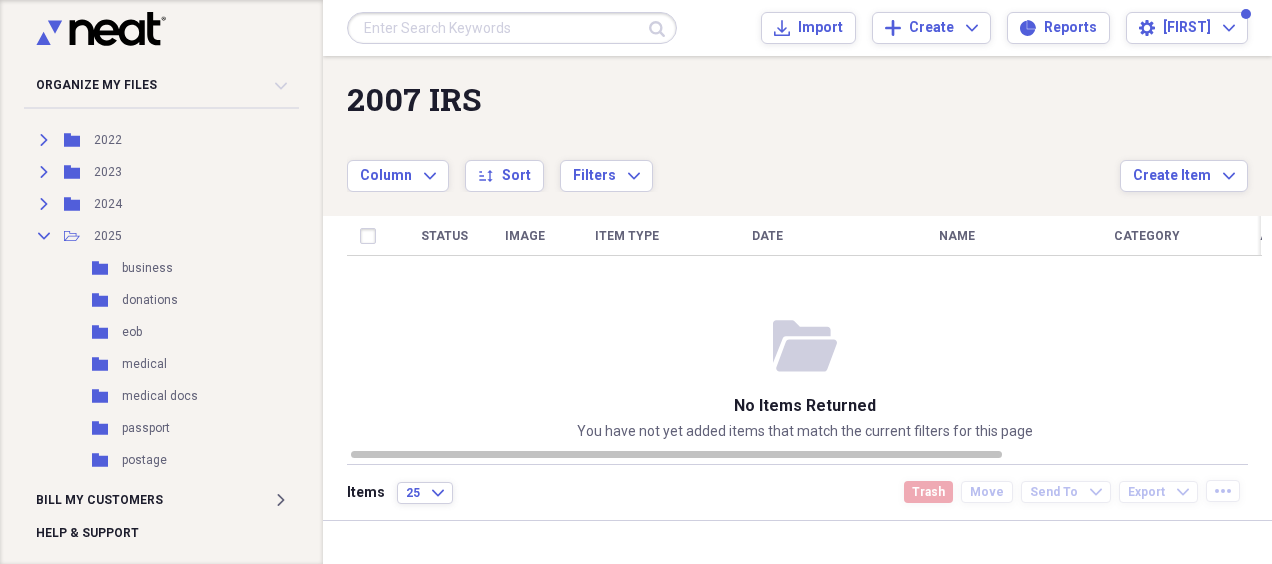 scroll, scrollTop: 709, scrollLeft: 0, axis: vertical 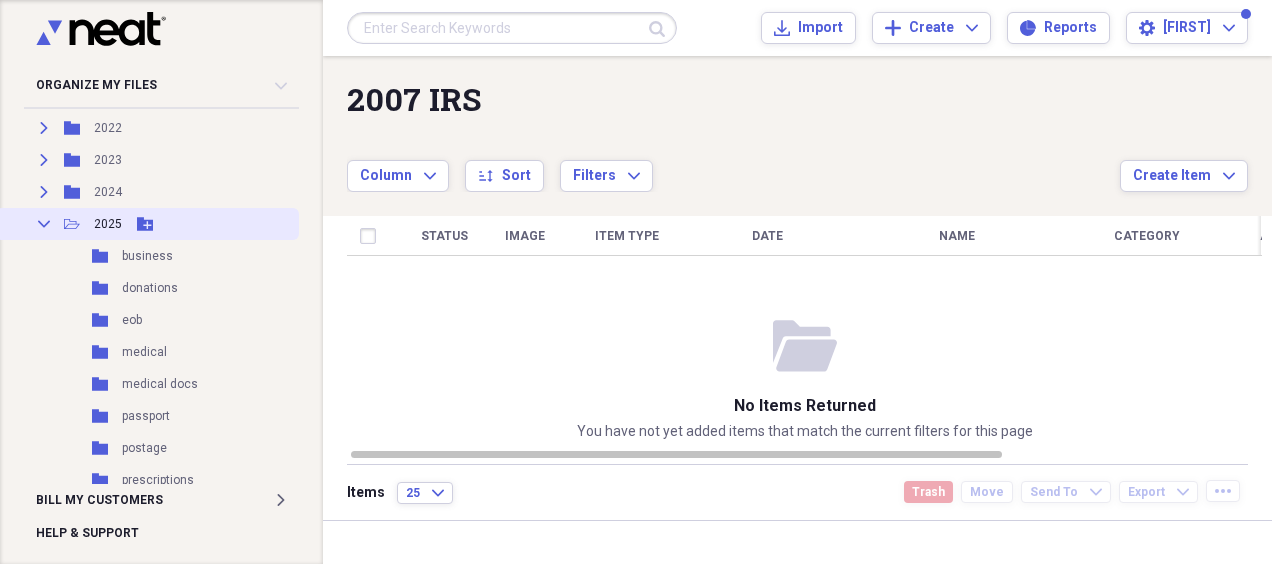 click 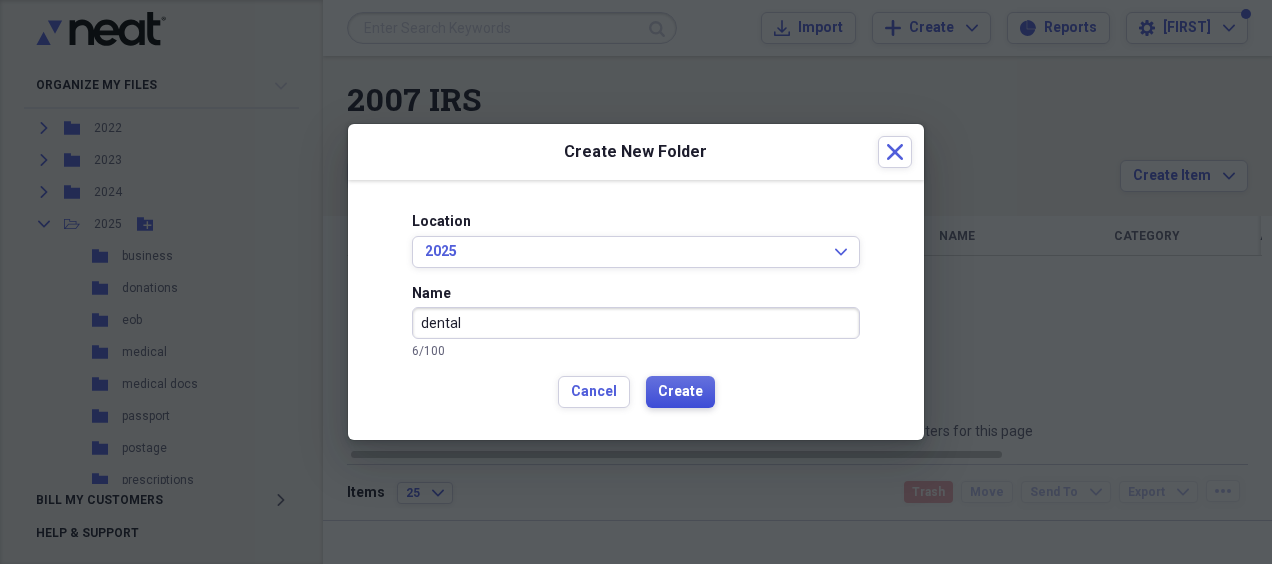 type on "dental" 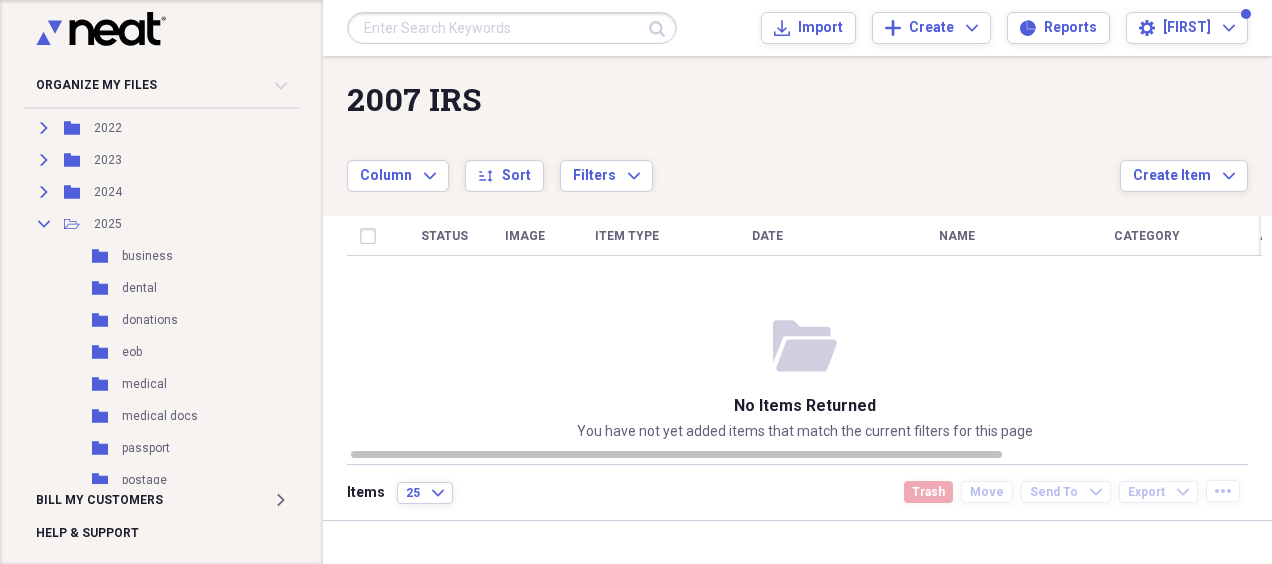 click on "Status Image Item Type Date Name Category Amount Source Date Added chevron-down" at bounding box center (804, 331) 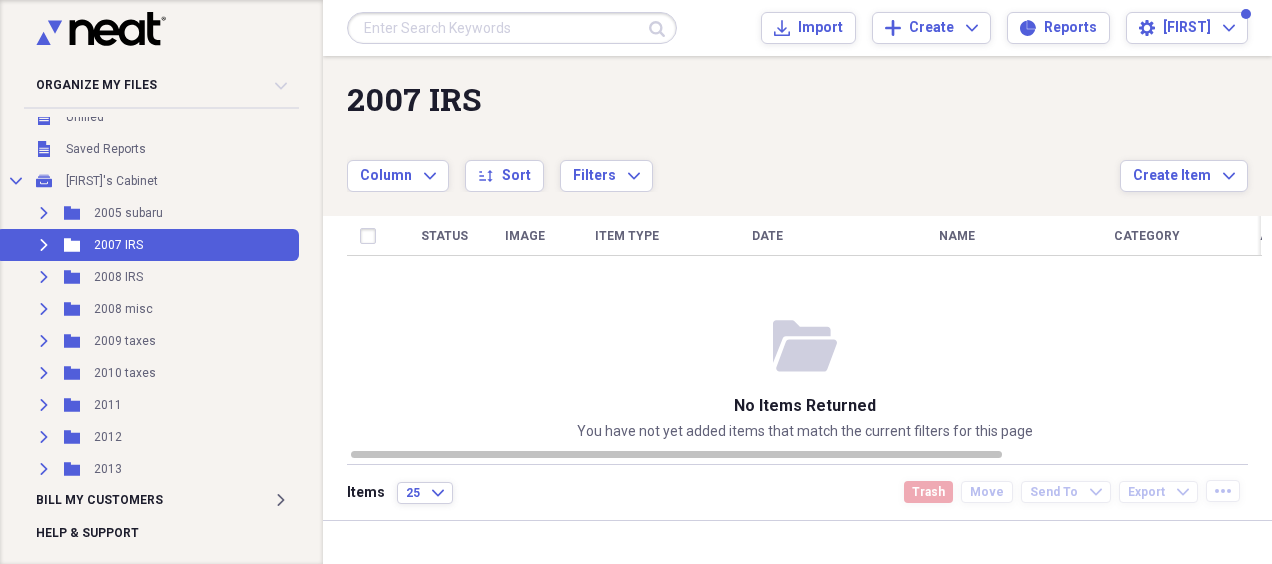 scroll, scrollTop: 68, scrollLeft: 0, axis: vertical 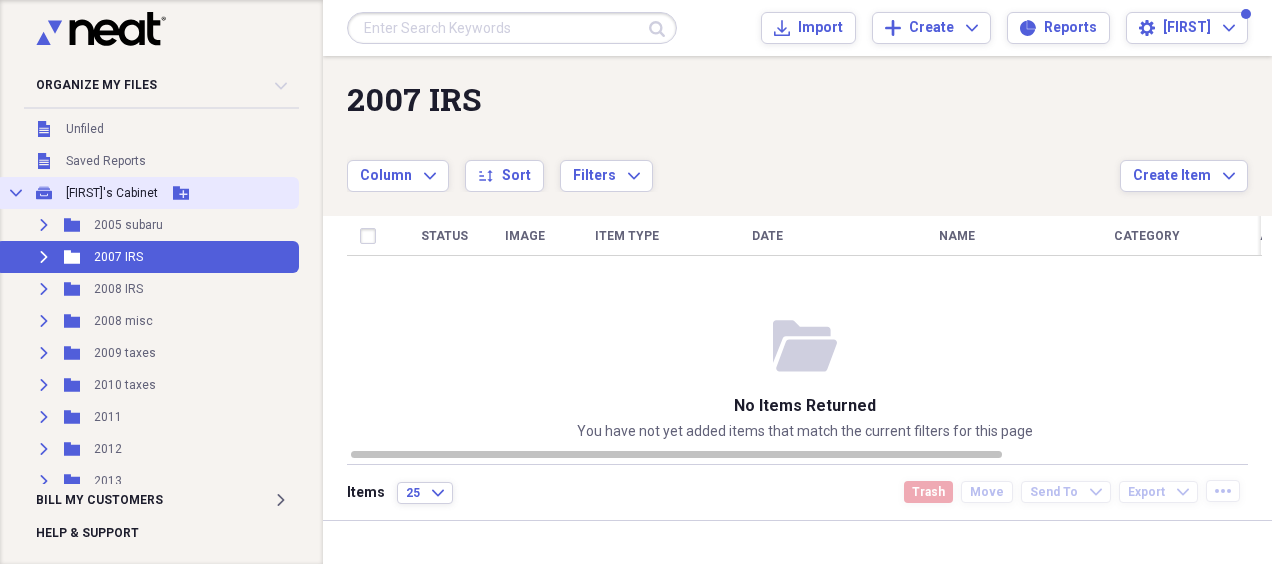 click on "Add Folder" 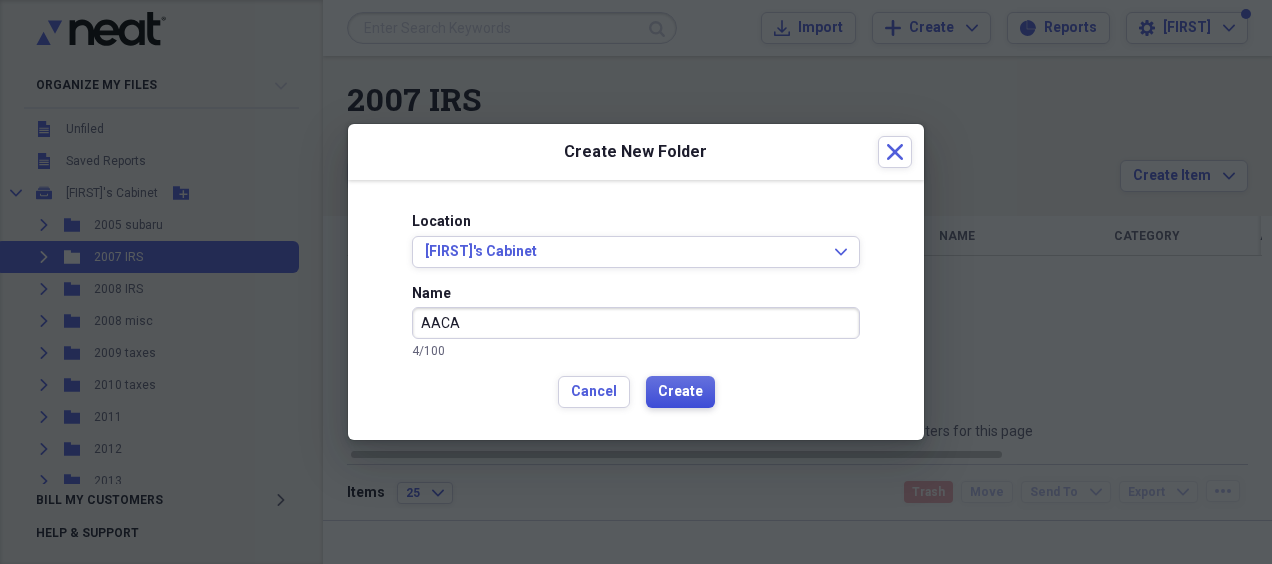 type on "AACA" 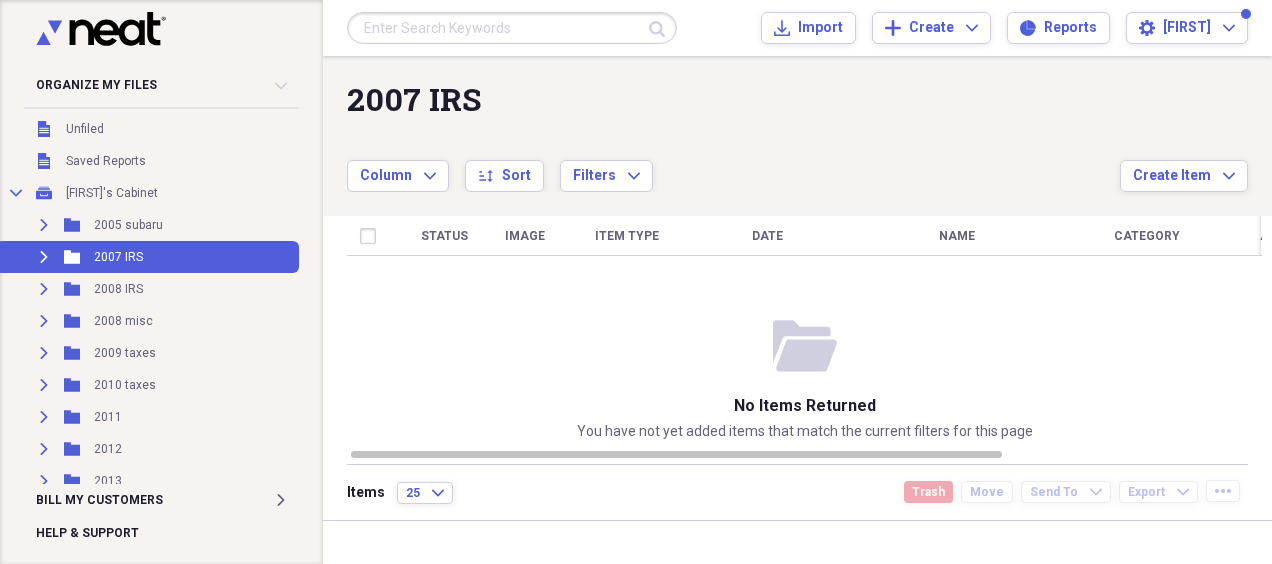 click on "Status Image Item Type Date Name Category Amount Source Date Added chevron-down" at bounding box center (804, 331) 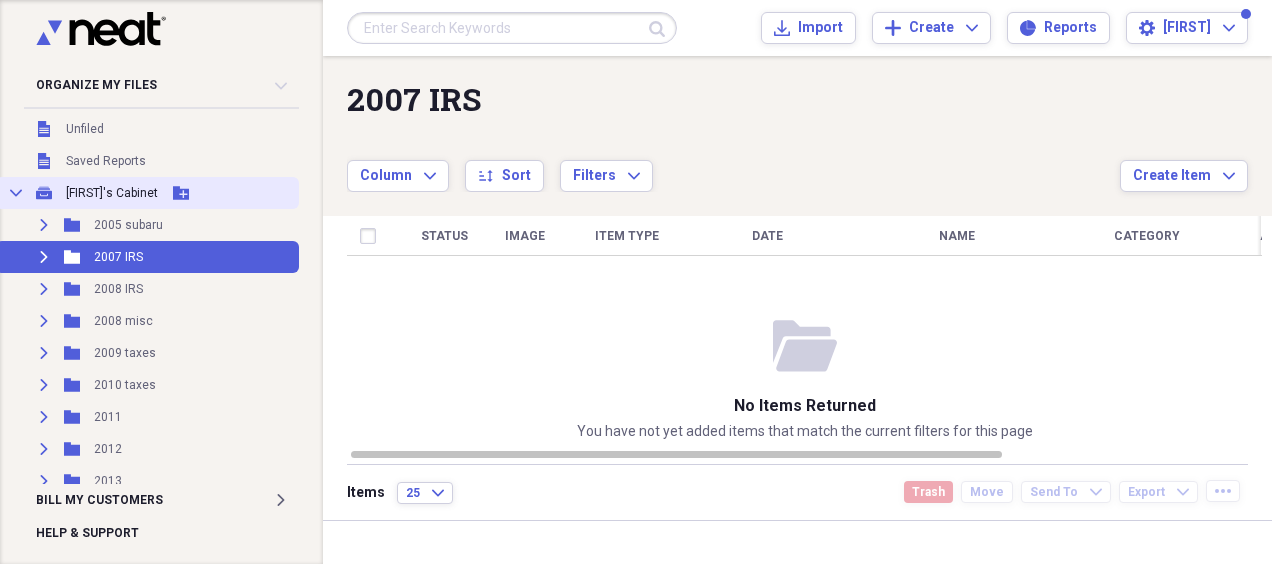 click 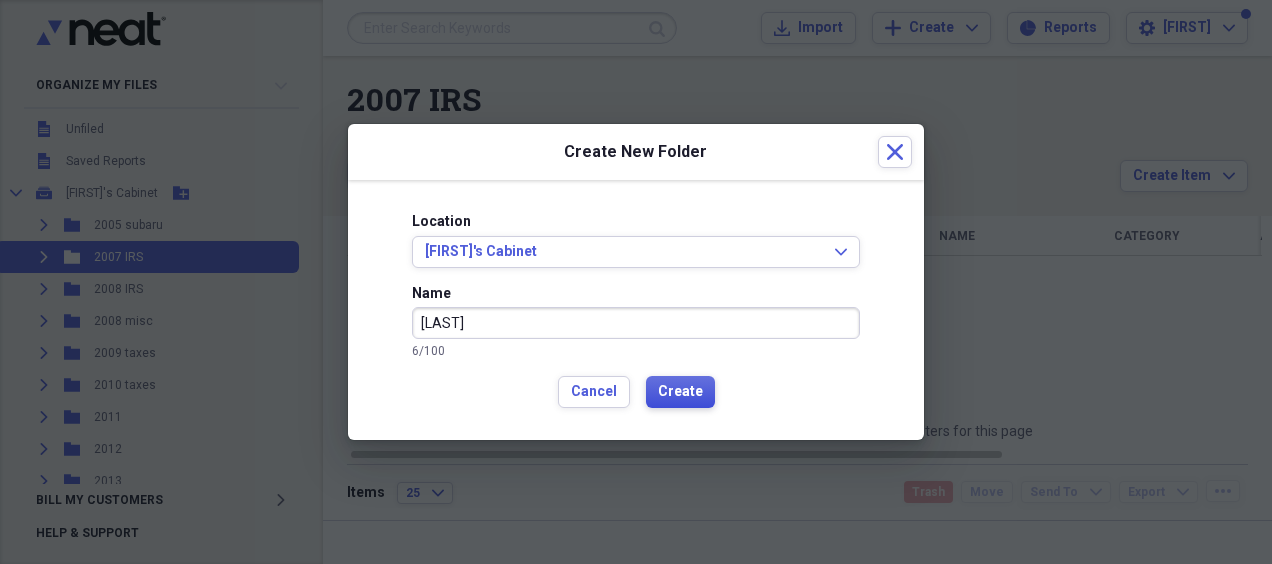 type on "[LAST]" 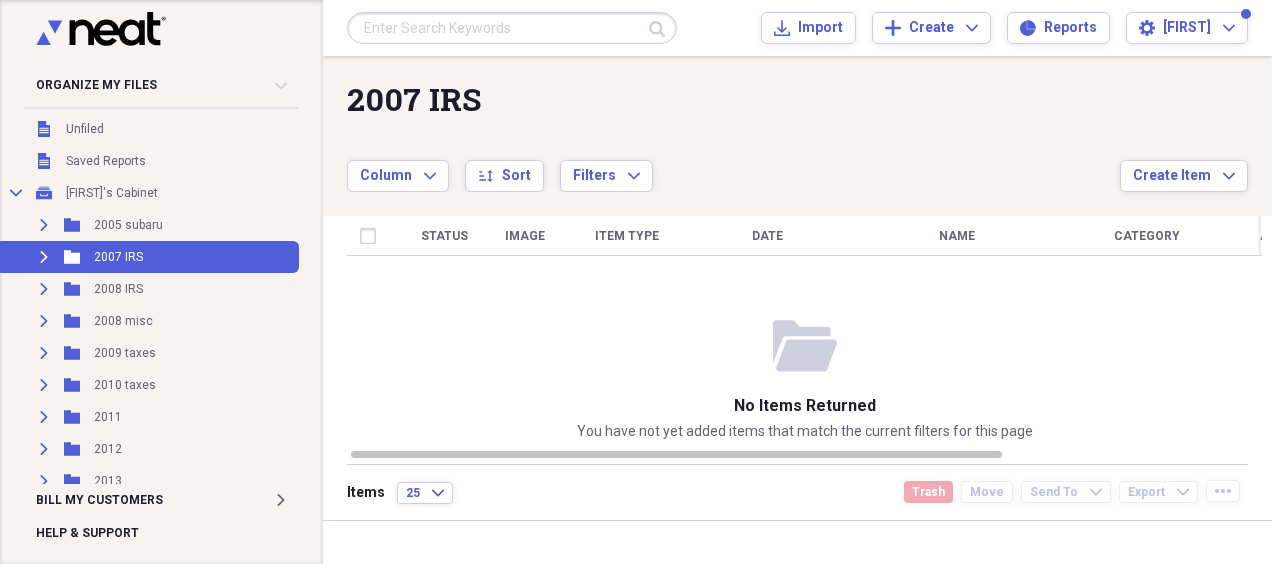 click on "folder-open No items returned You have not yet added items that match the current filters for this page" at bounding box center (804, 378) 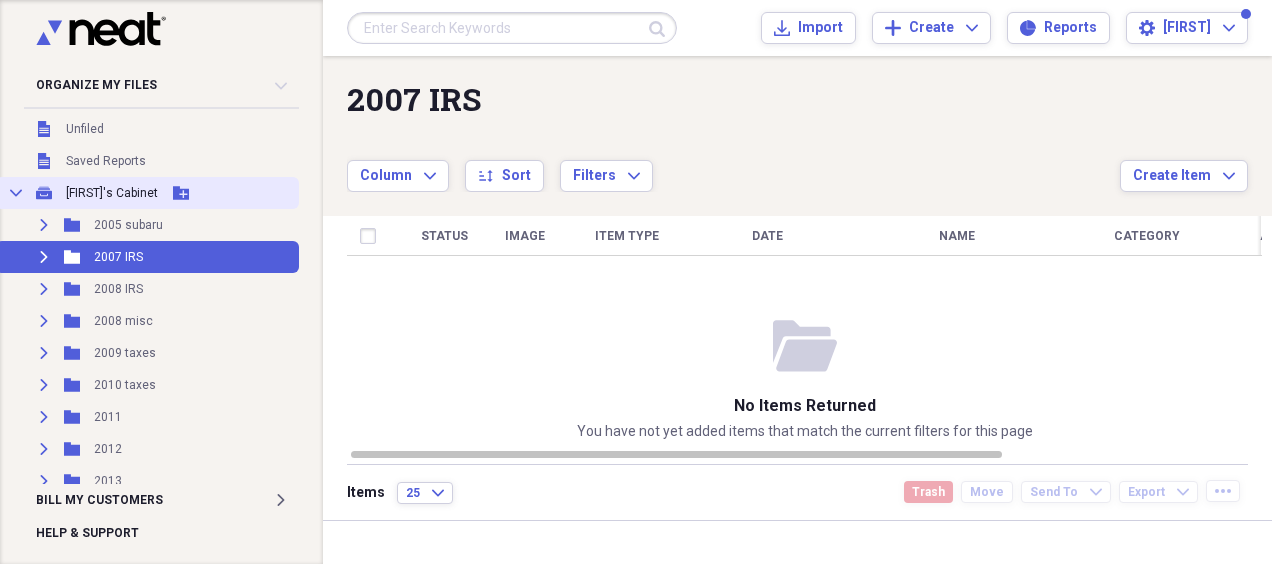click 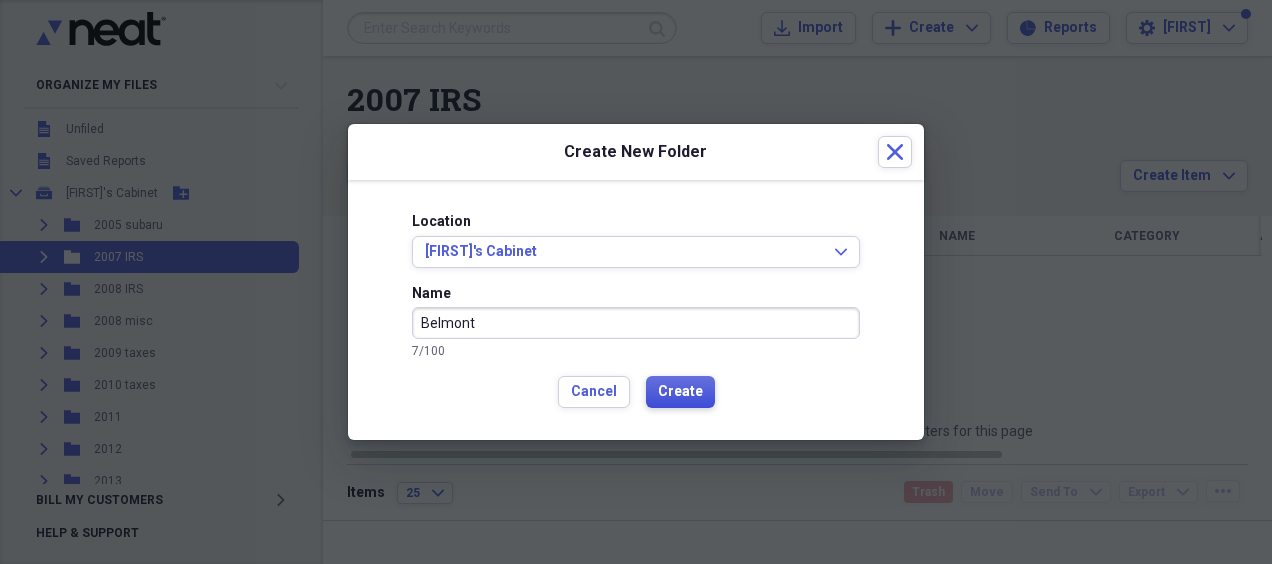 type on "Belmont" 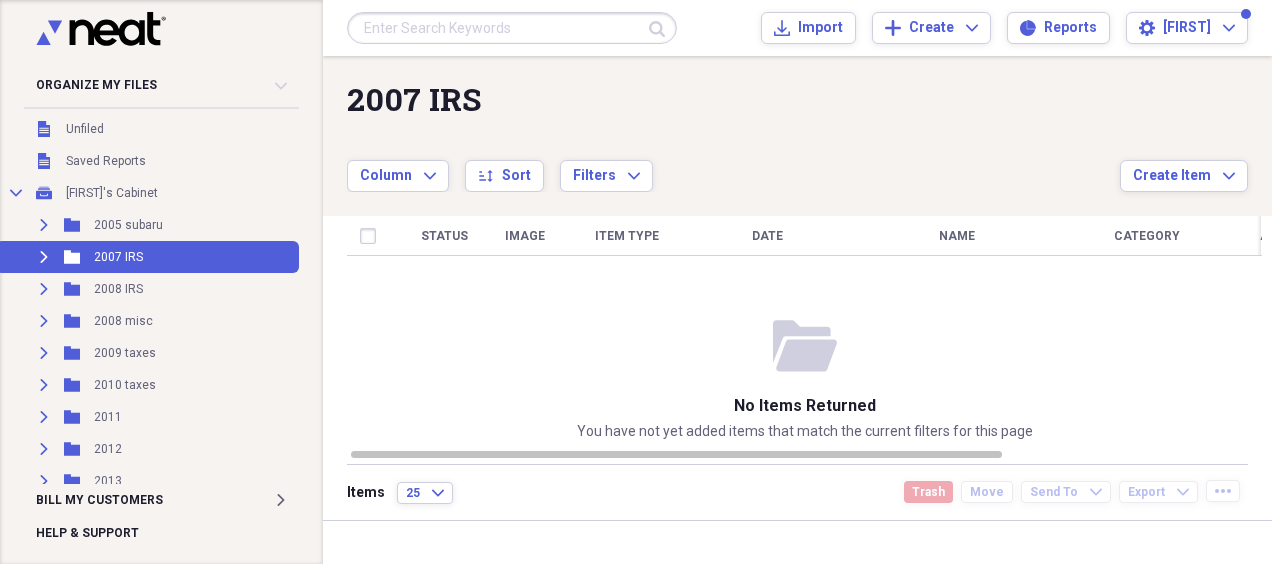 click on "2007 IRS Showing 0 items Column Expand sort Sort Filters  Expand Create Item Expand" at bounding box center [797, 124] 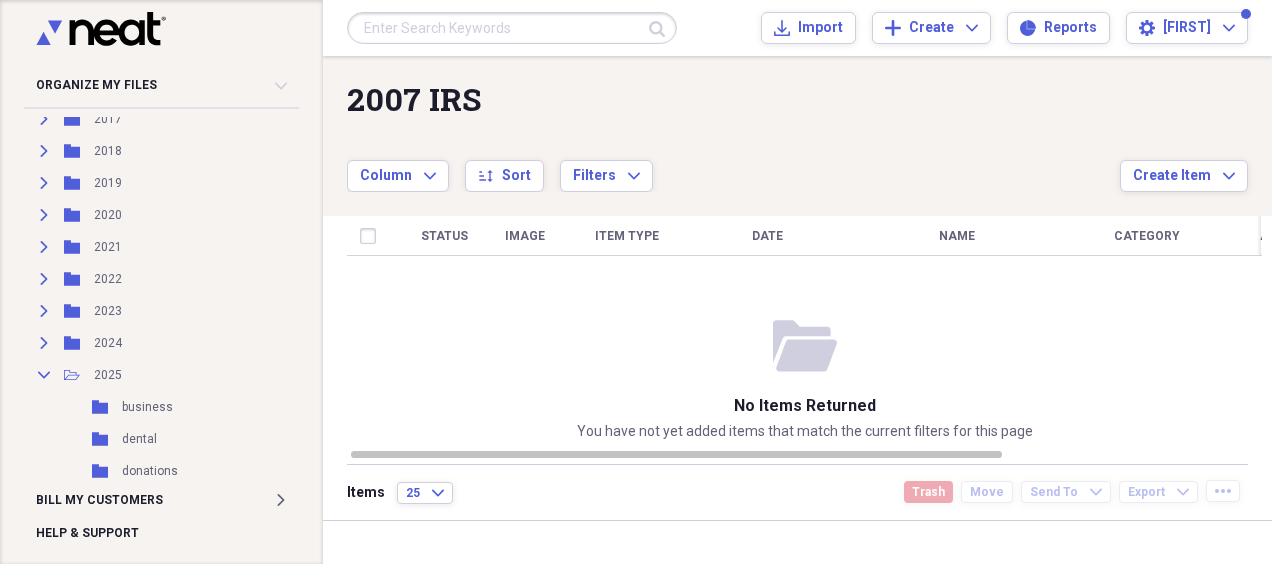 scroll, scrollTop: 564, scrollLeft: 0, axis: vertical 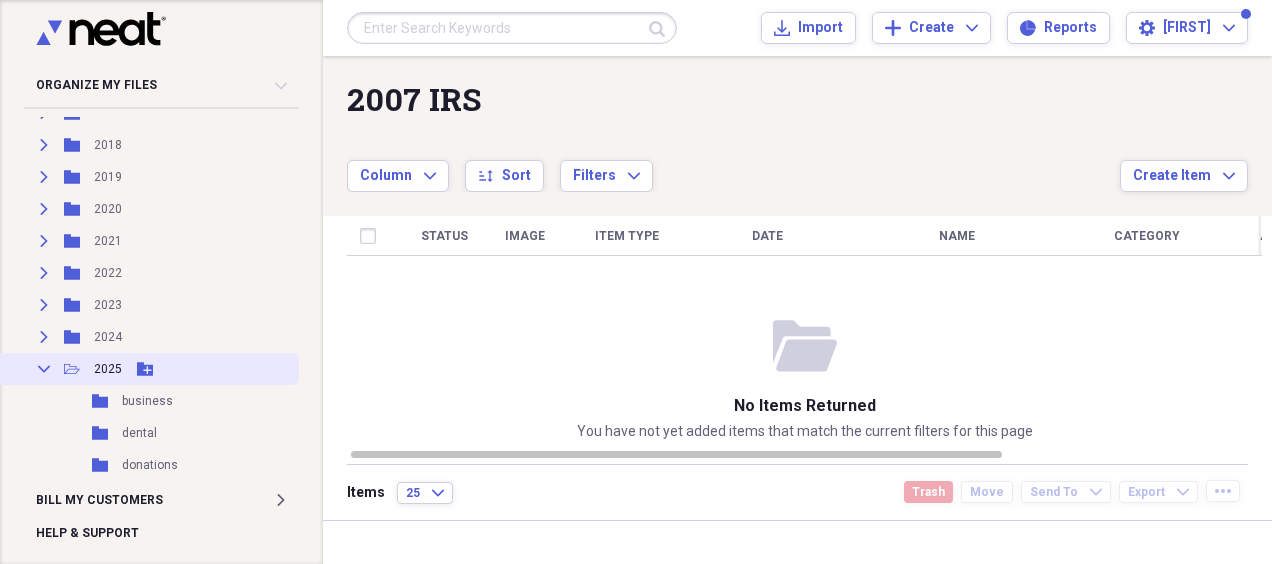 click 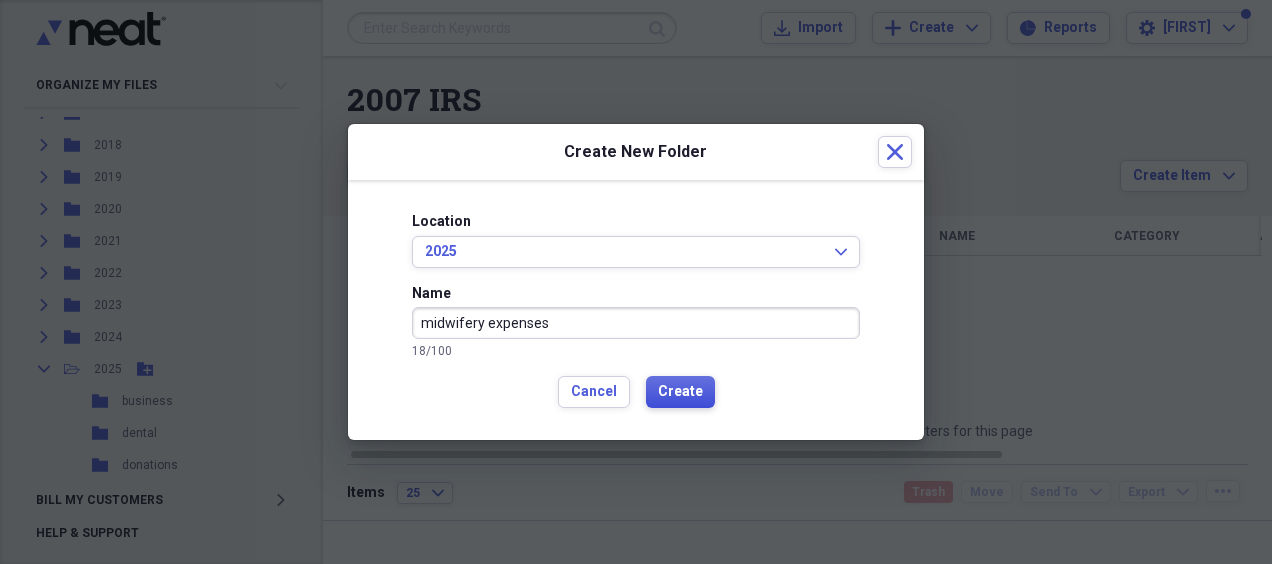 type on "midwifery expenses" 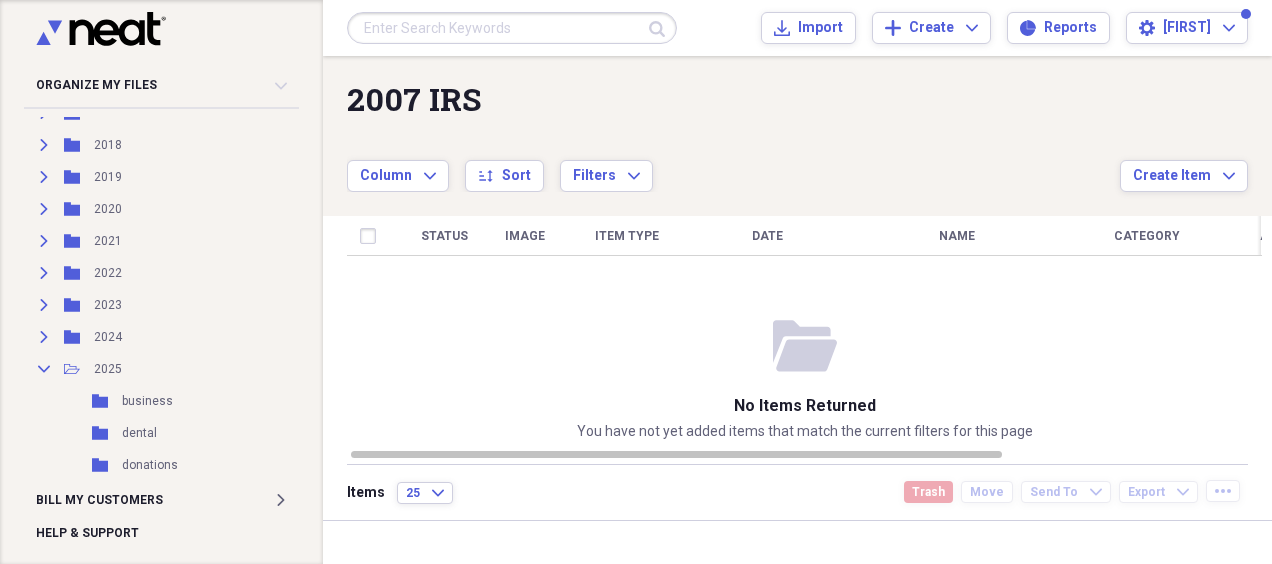 click on "Status Image Item Type Date Name Category Amount Source Date Added chevron-down" at bounding box center [804, 331] 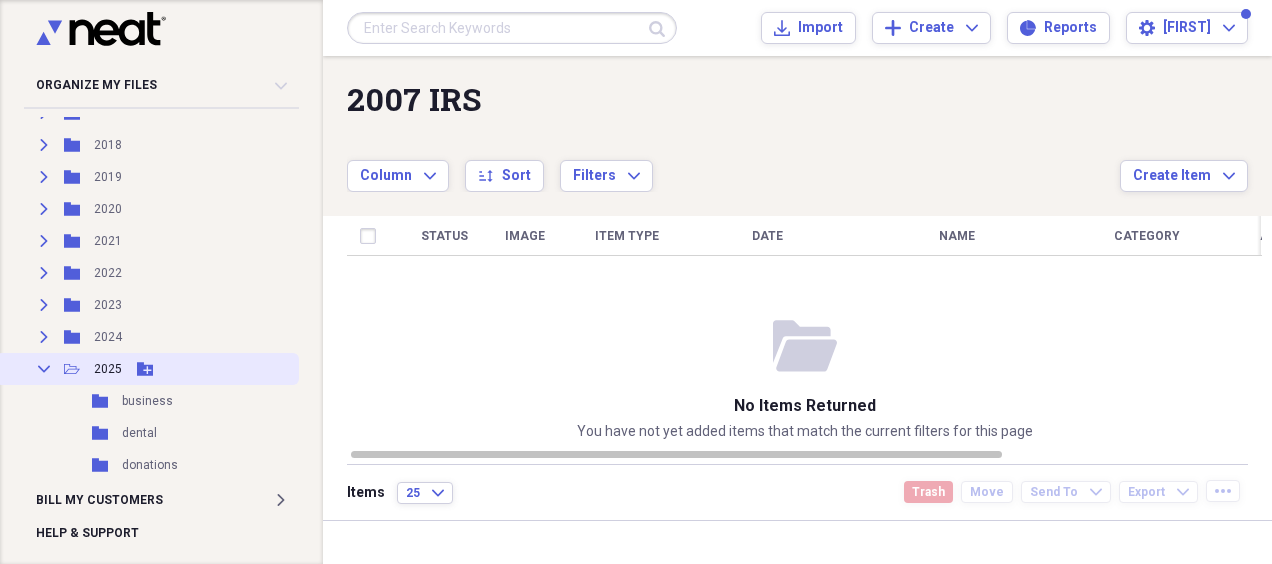 click on "Add Folder" 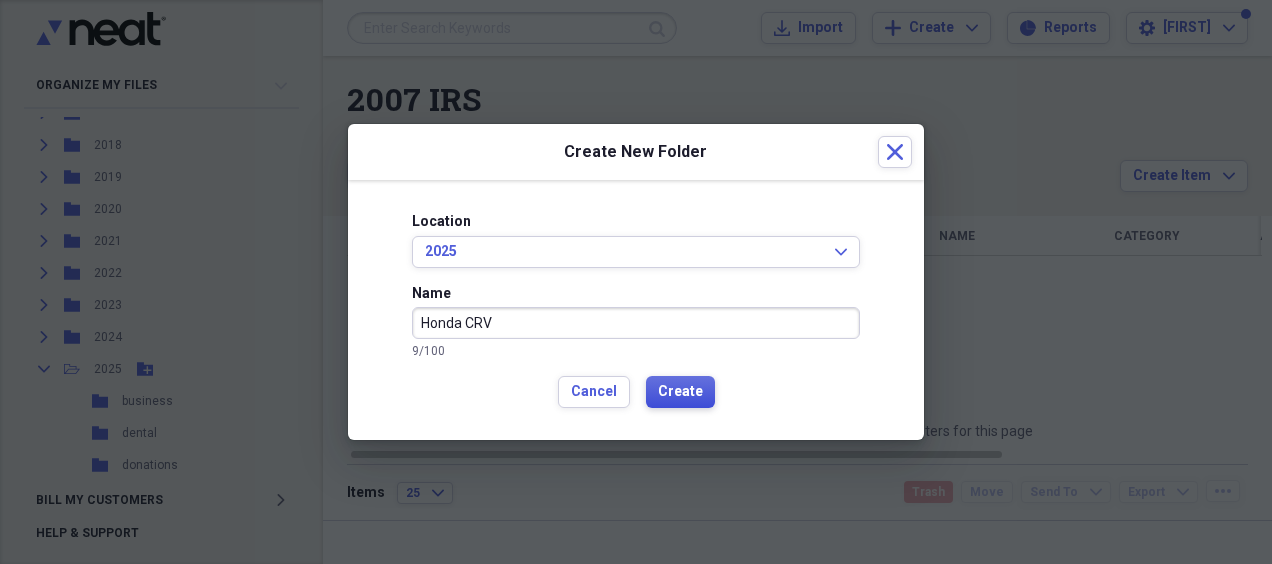 type on "Honda CRV" 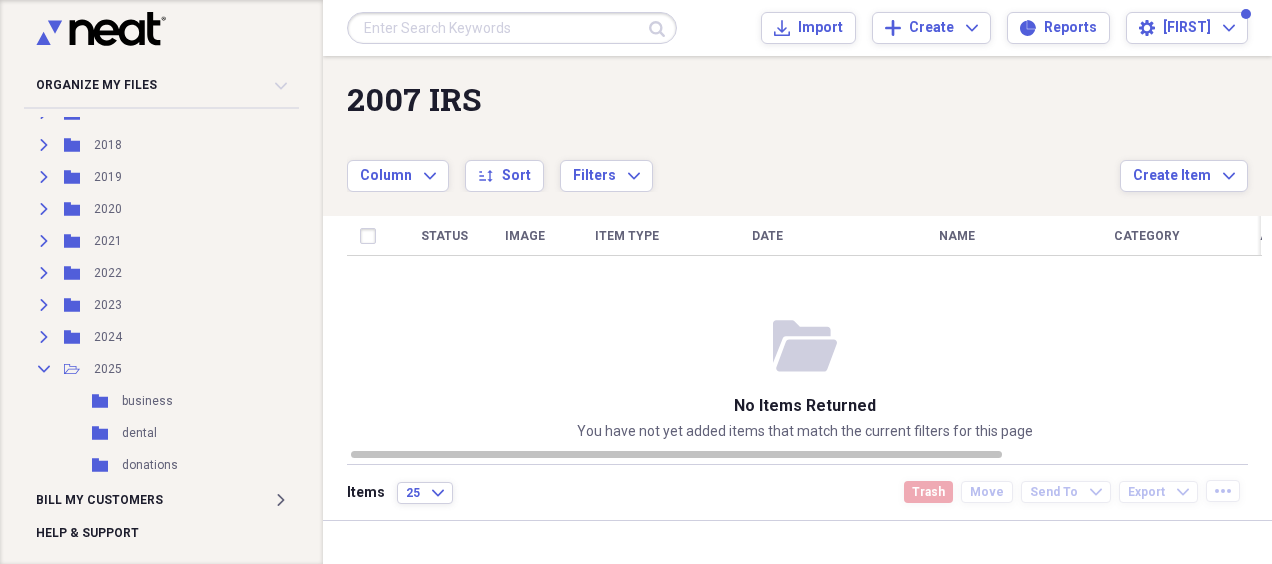 click on "2007 IRS Showing 0 items Column Expand sort Sort Filters  Expand Create Item Expand" at bounding box center [797, 124] 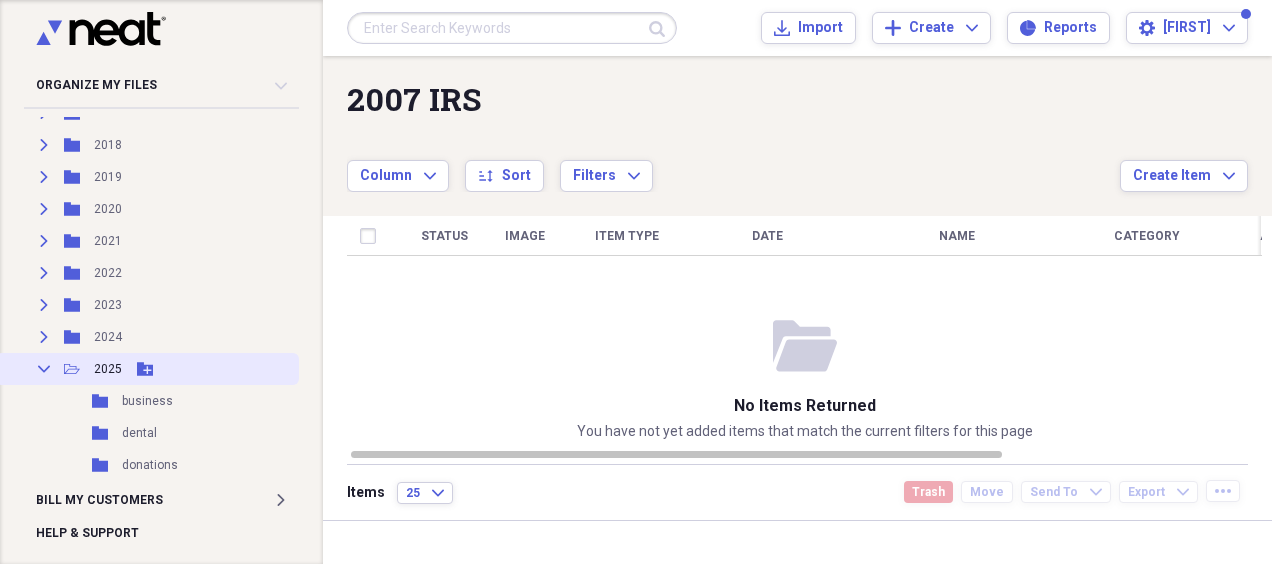click on "Collapse" 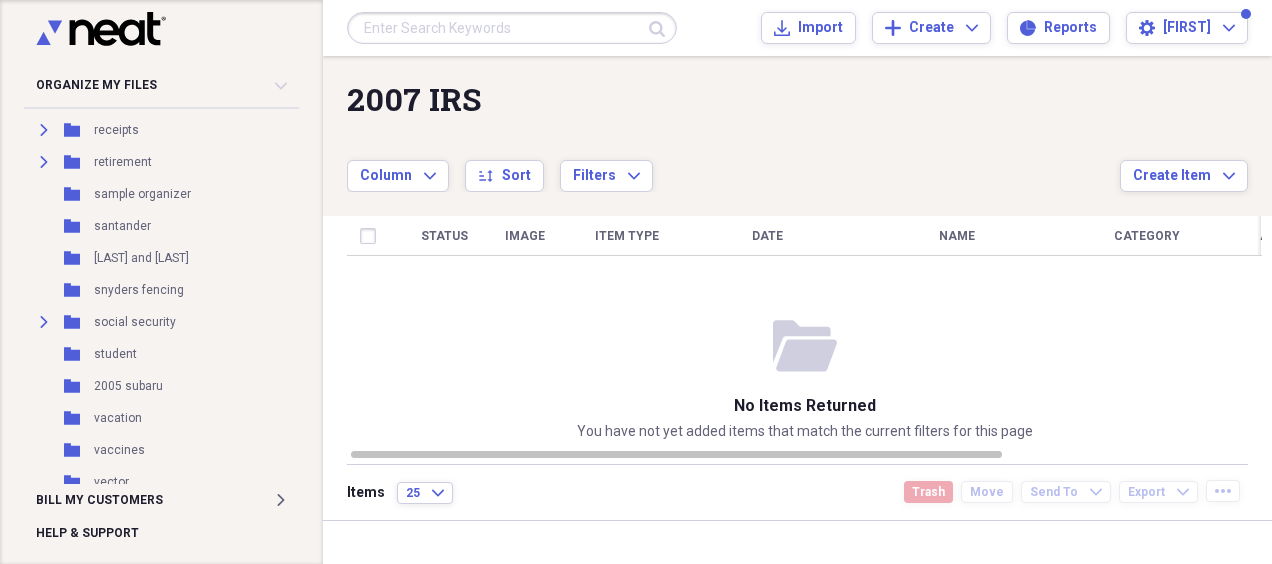 scroll, scrollTop: 2121, scrollLeft: 0, axis: vertical 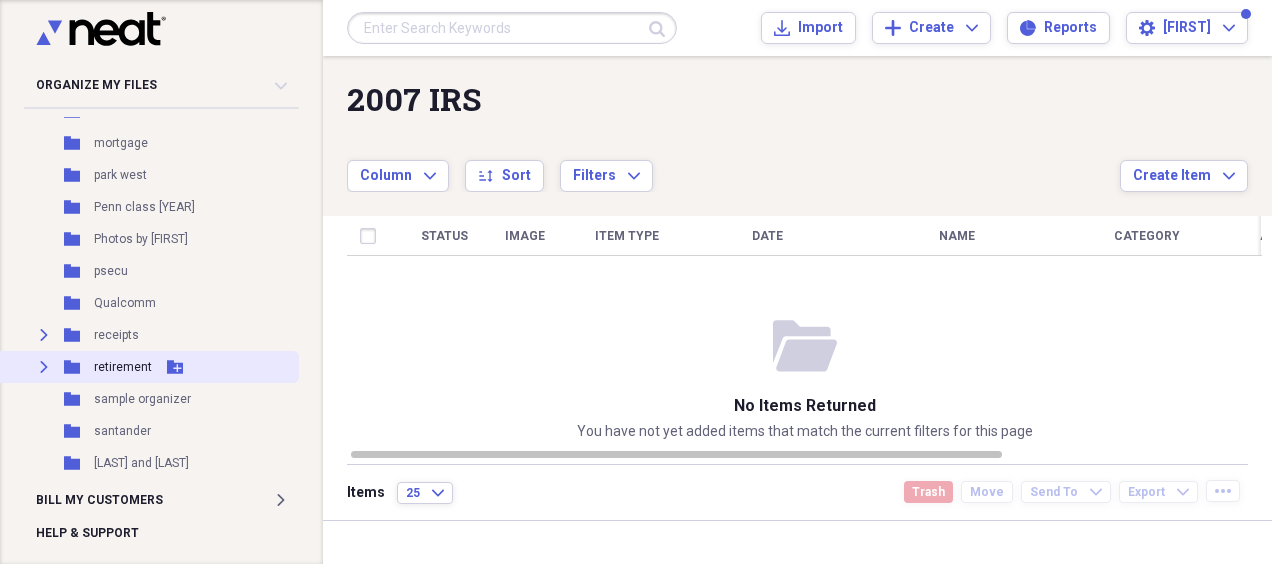 click on "Expand" at bounding box center (44, 367) 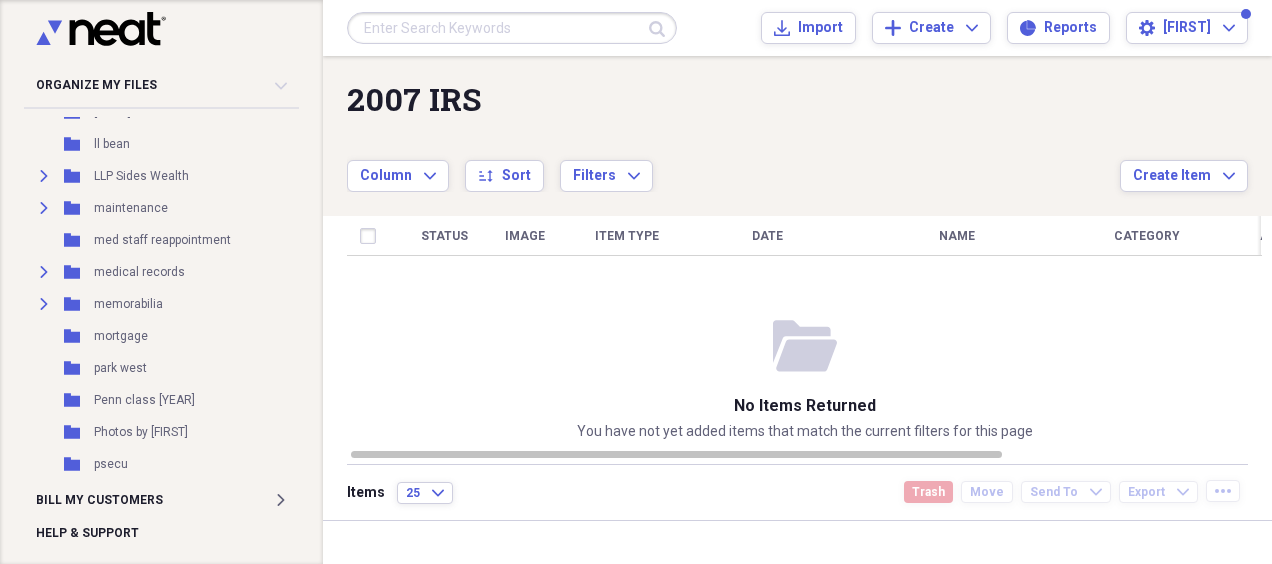 scroll, scrollTop: 1705, scrollLeft: 0, axis: vertical 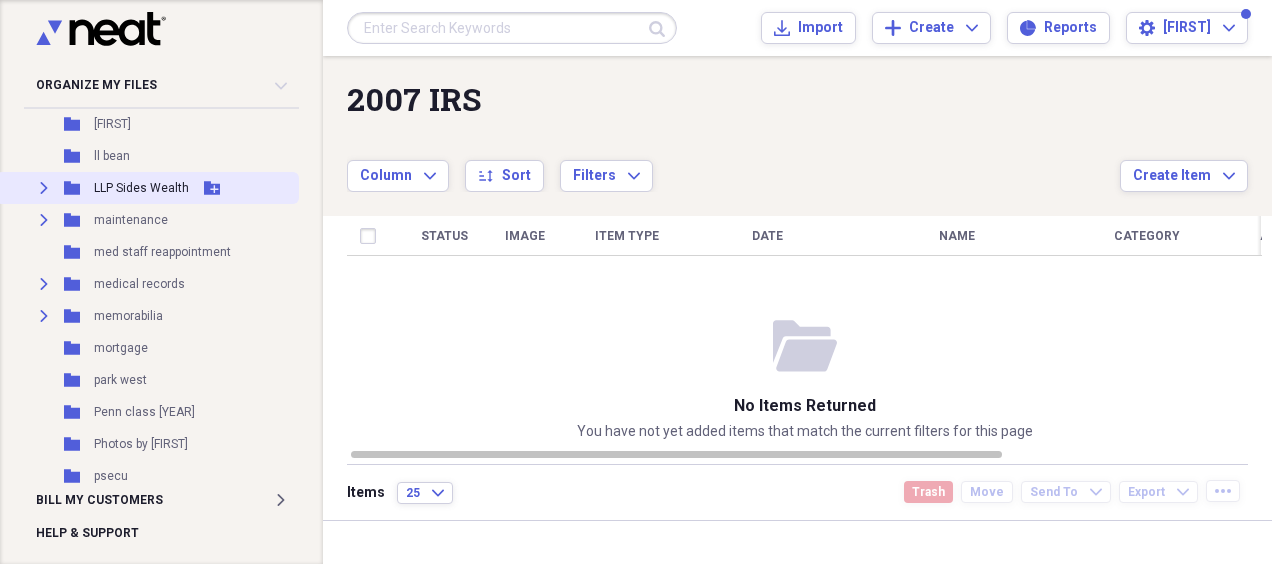 click on "Expand" 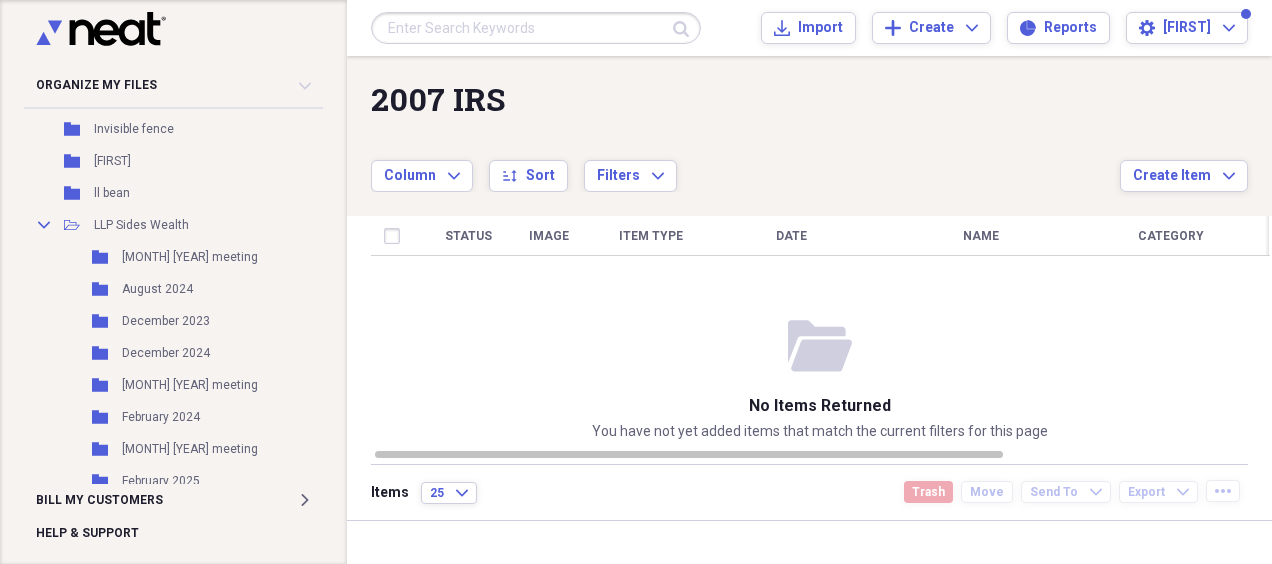 scroll, scrollTop: 1647, scrollLeft: 0, axis: vertical 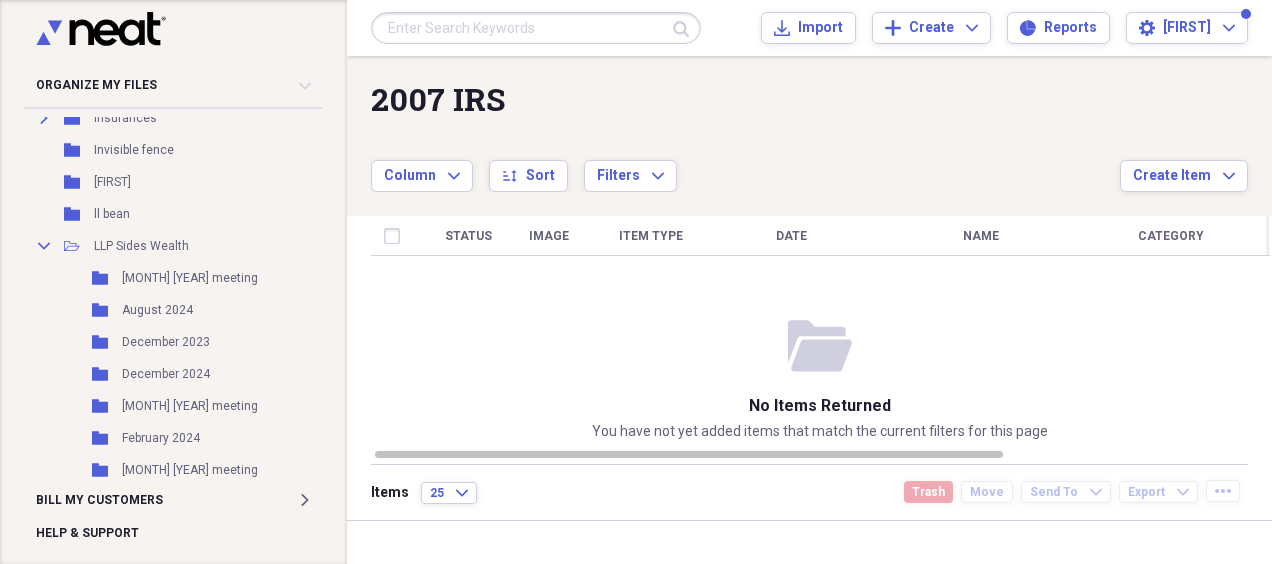 click on "2007 IRS Showing 0 items Column Expand sort Sort Filters  Expand Create Item Expand" at bounding box center (809, 124) 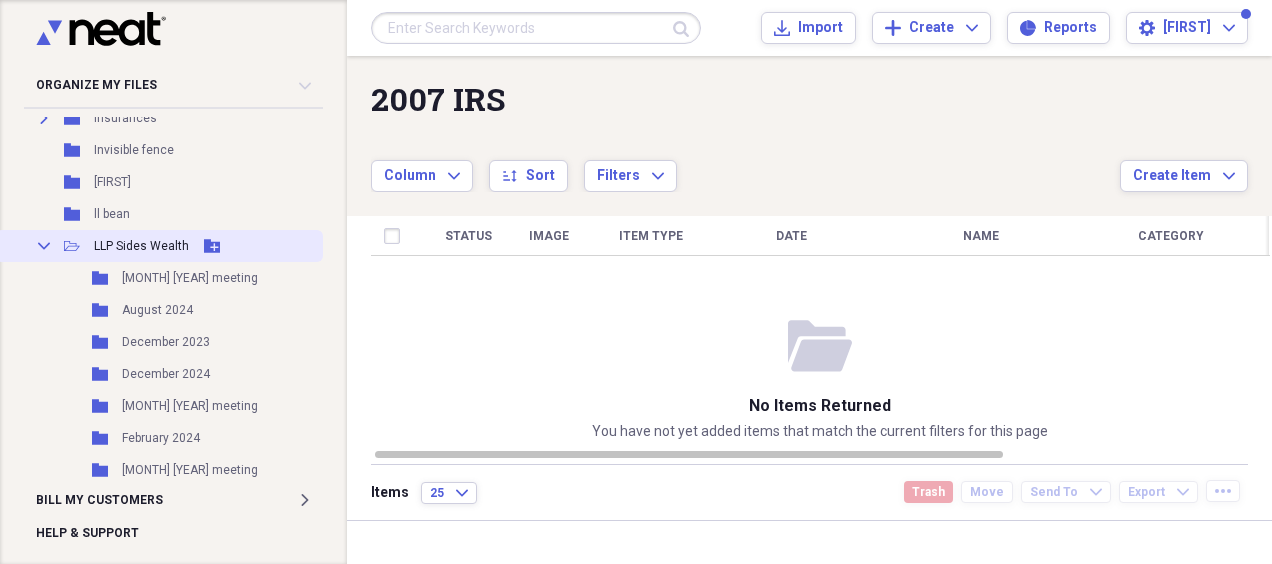 click 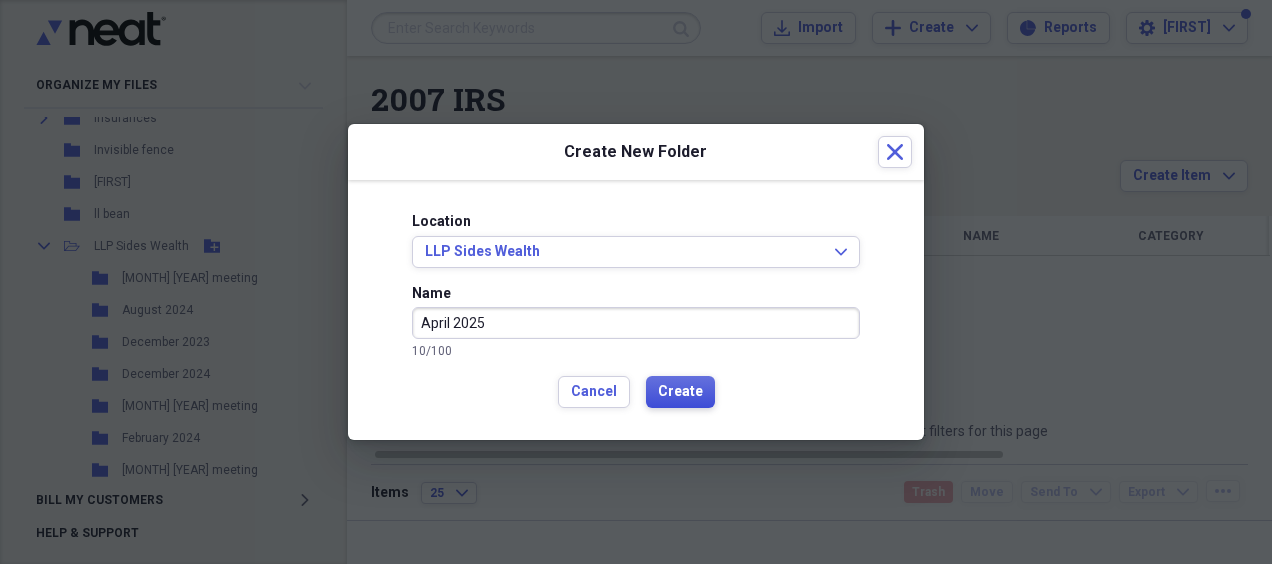 type on "April 2025" 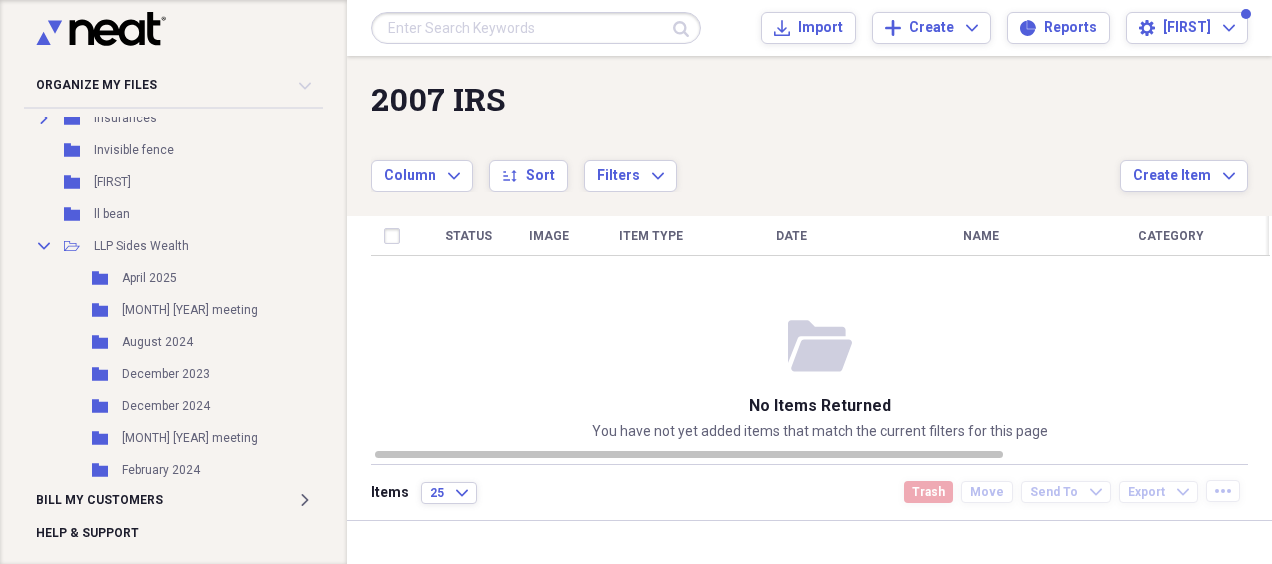 click on "Status Image Item Type Date Name Category Amount Source Date Added chevron-down" at bounding box center (820, 331) 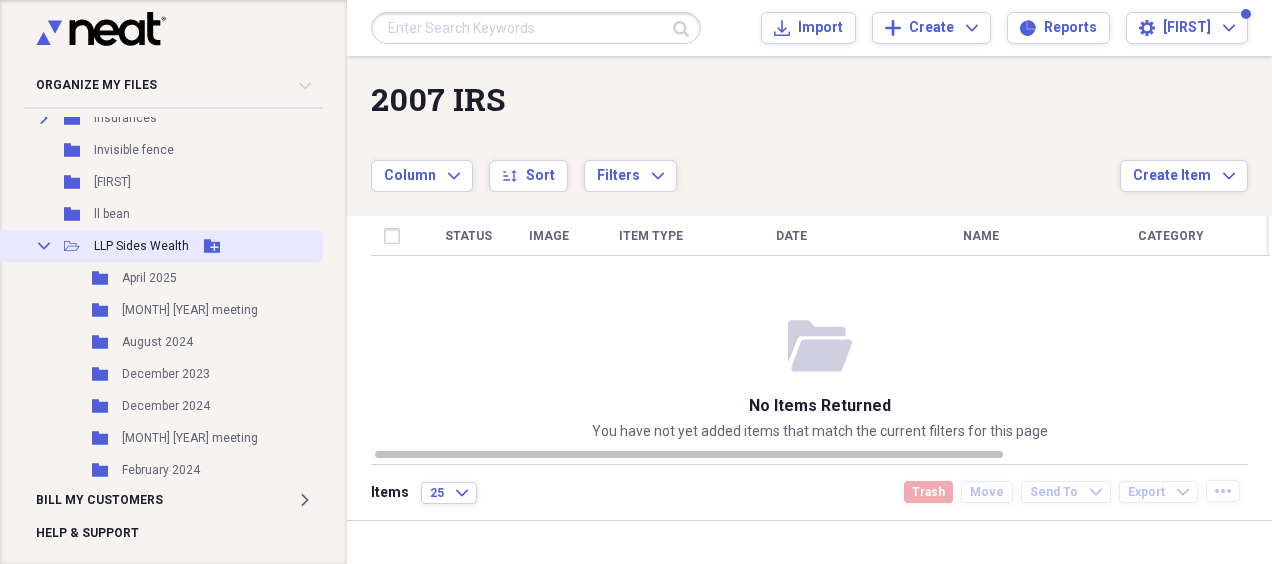 click 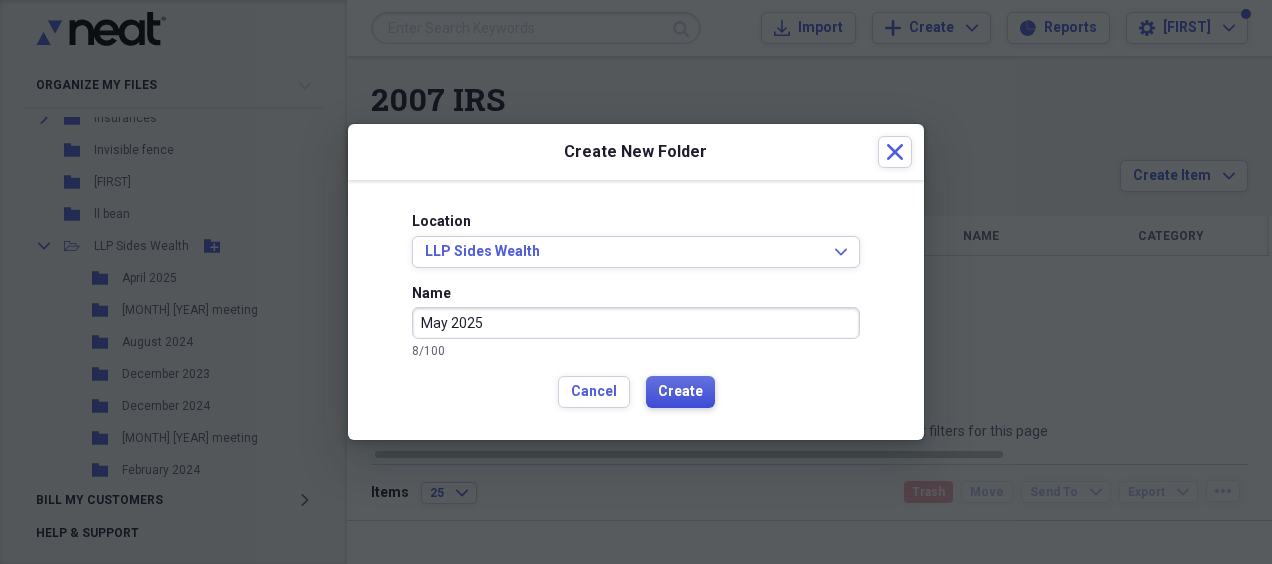 type on "May 2025" 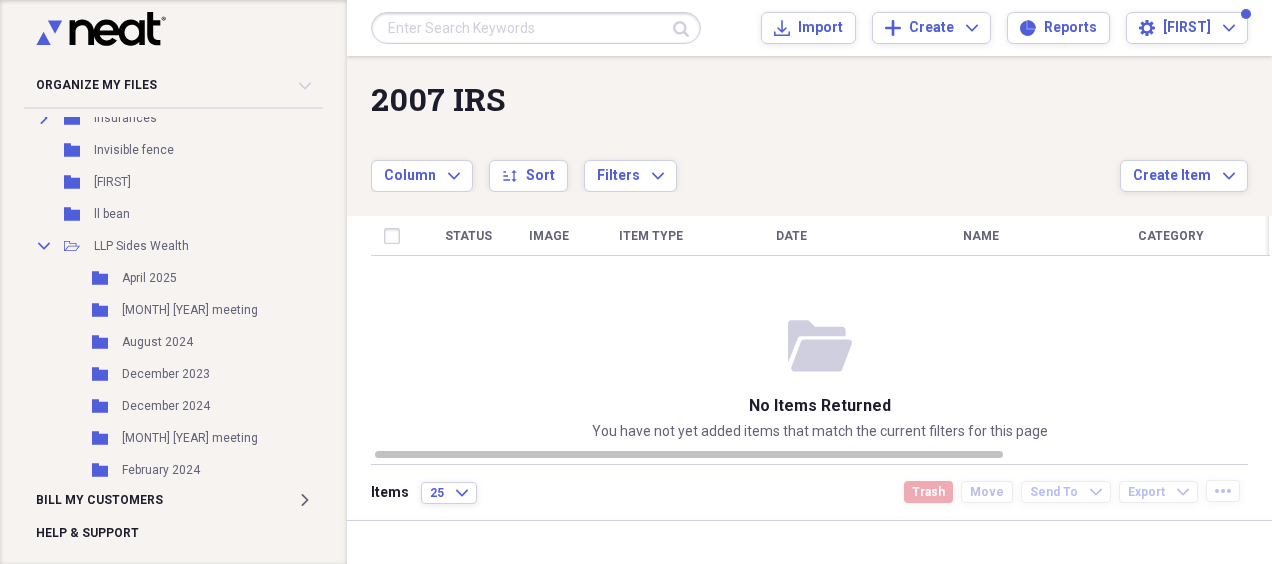 click on "Status Image Item Type Date Name Category Amount Source Date Added chevron-down" at bounding box center [820, 331] 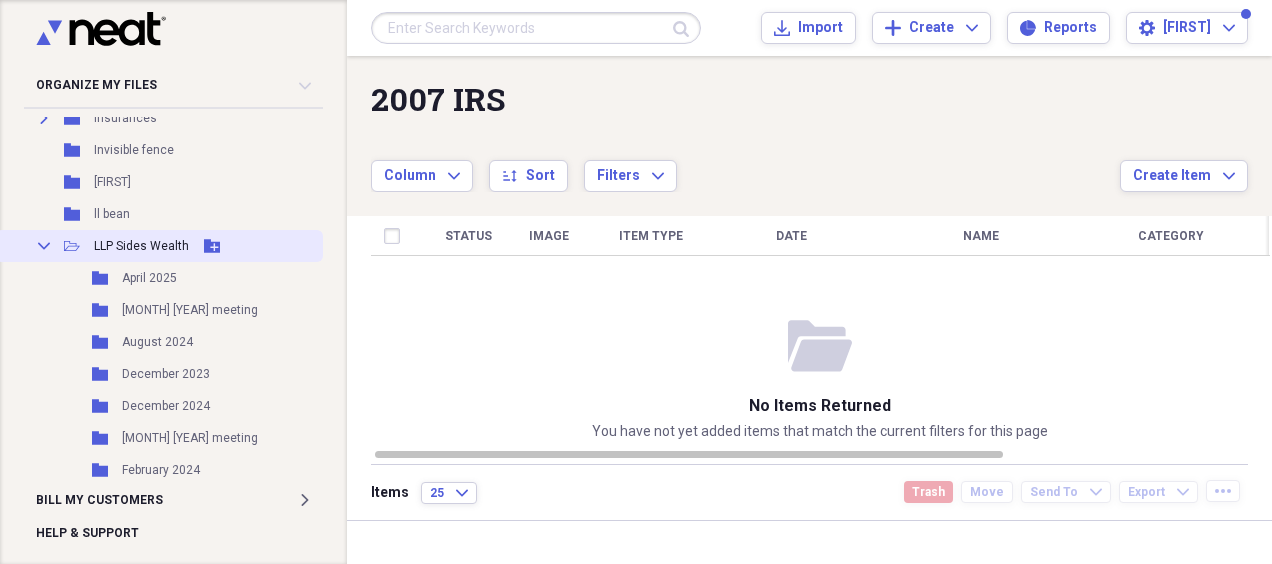 click 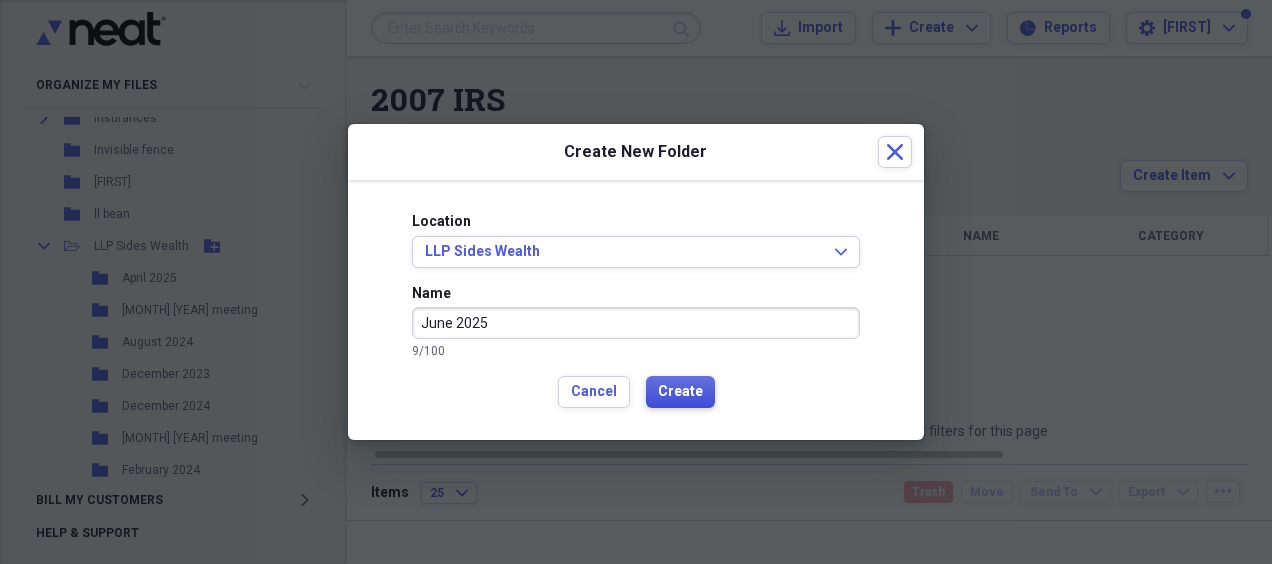 type on "June 2025" 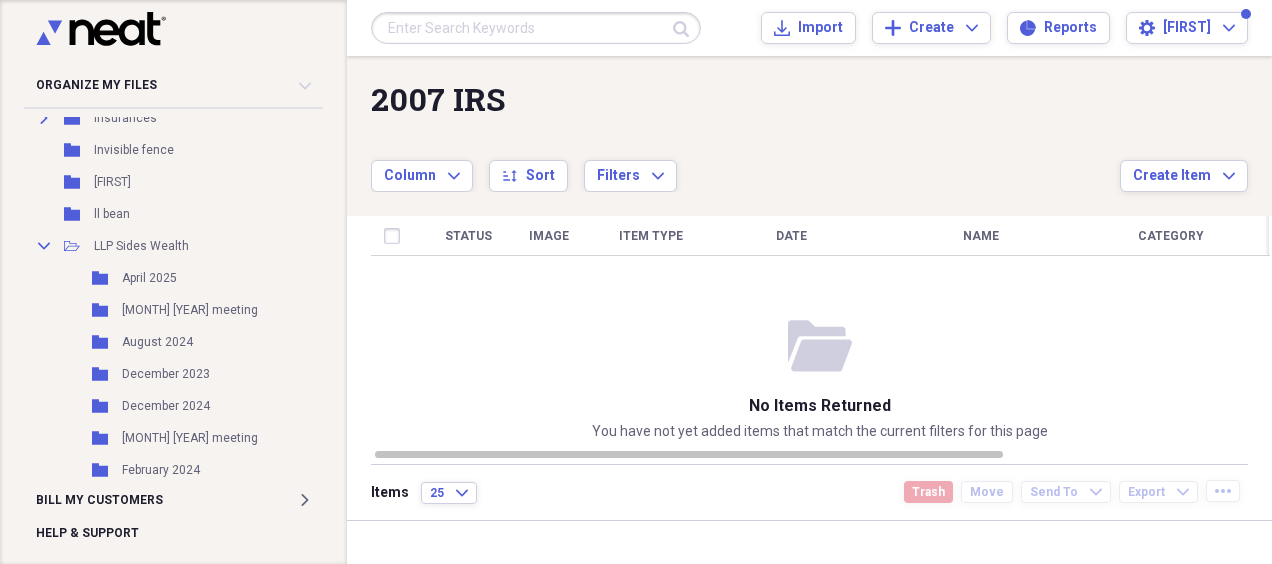 click on "2007 IRS Showing 0 items Column Expand sort Sort Filters  Expand Create Item Expand" at bounding box center [809, 124] 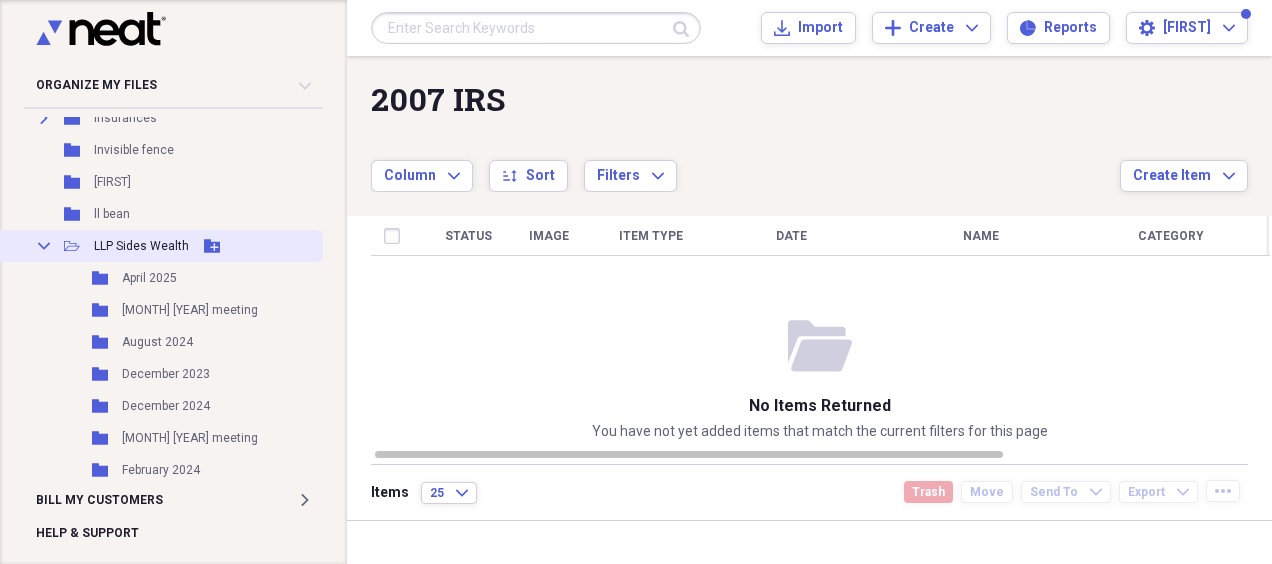 click on "Collapse" 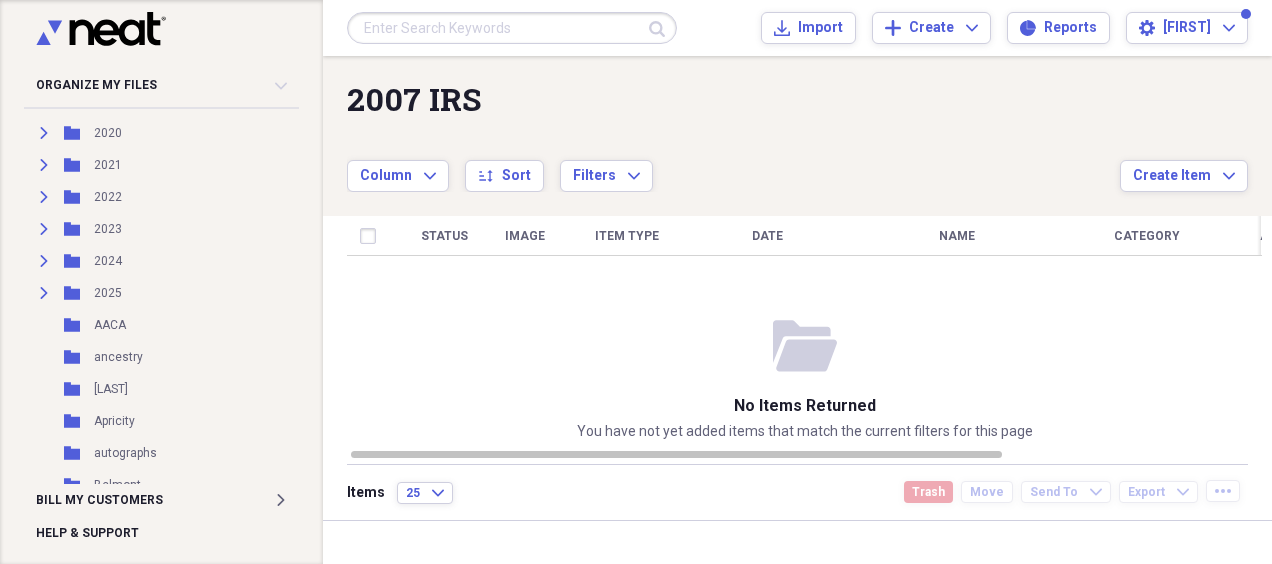 scroll, scrollTop: 634, scrollLeft: 0, axis: vertical 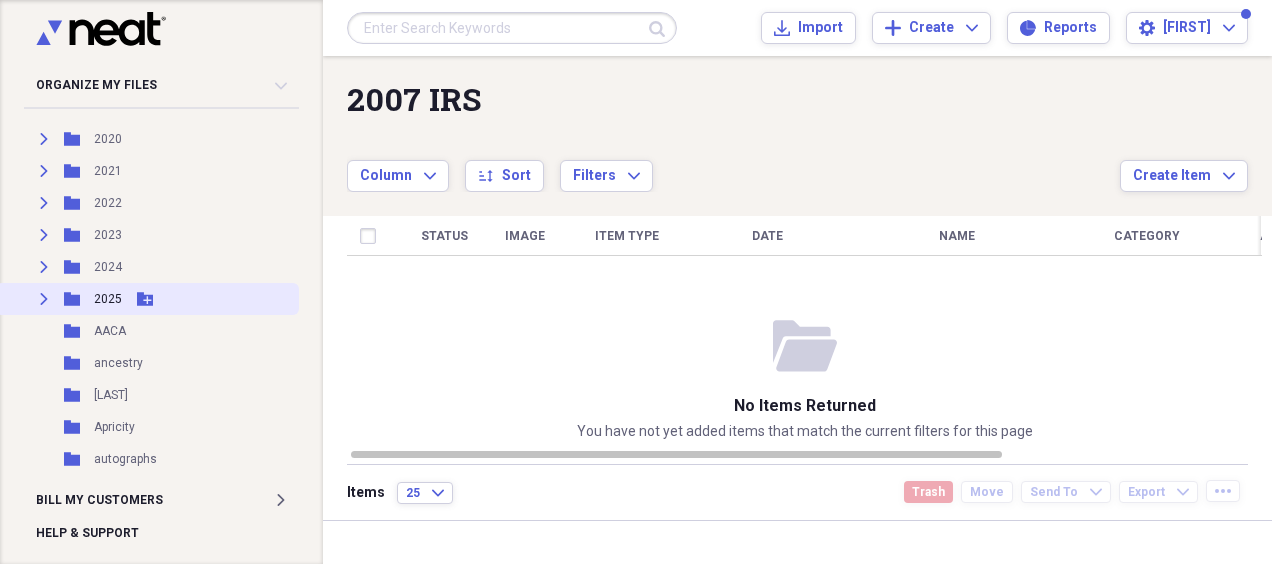 click on "Expand" at bounding box center (44, 299) 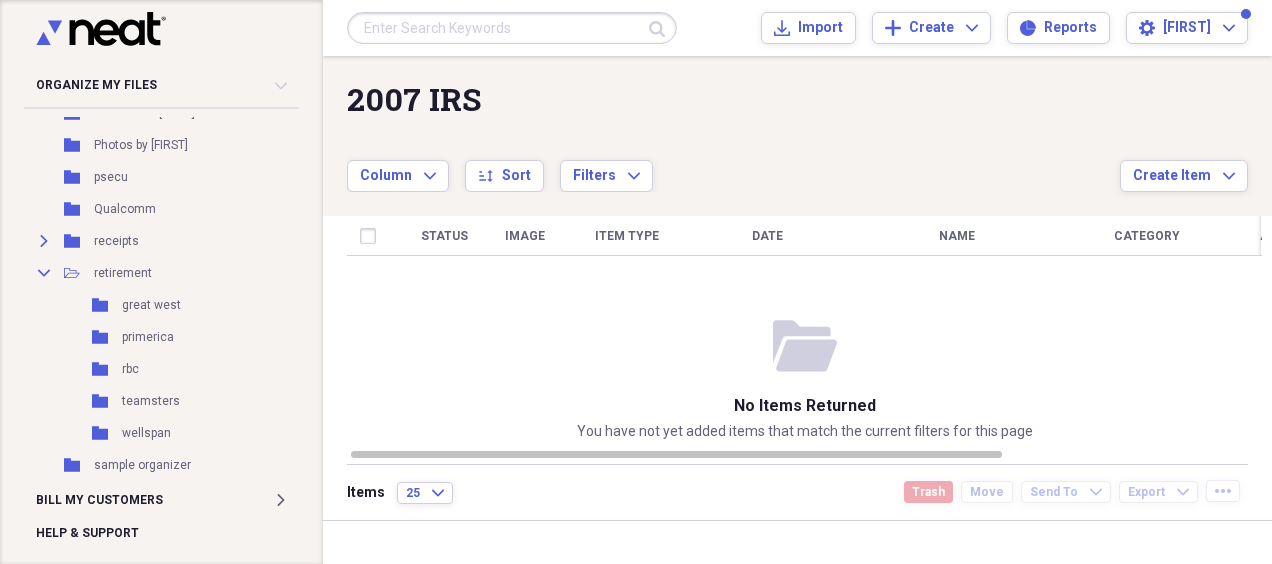 scroll, scrollTop: 2456, scrollLeft: 0, axis: vertical 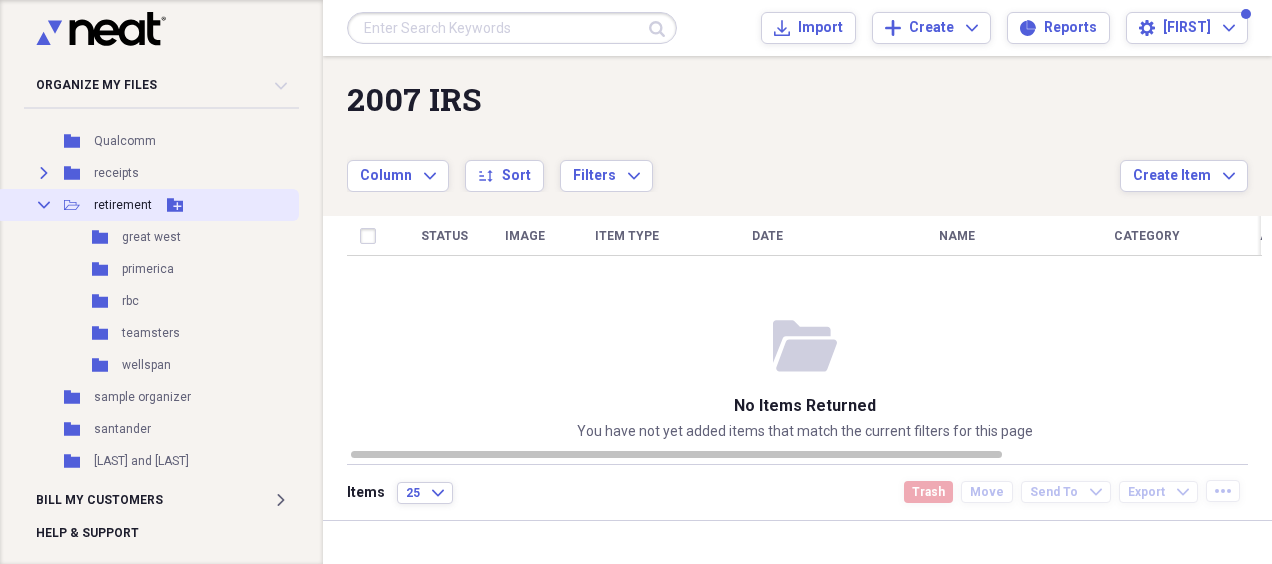 click on "Collapse" 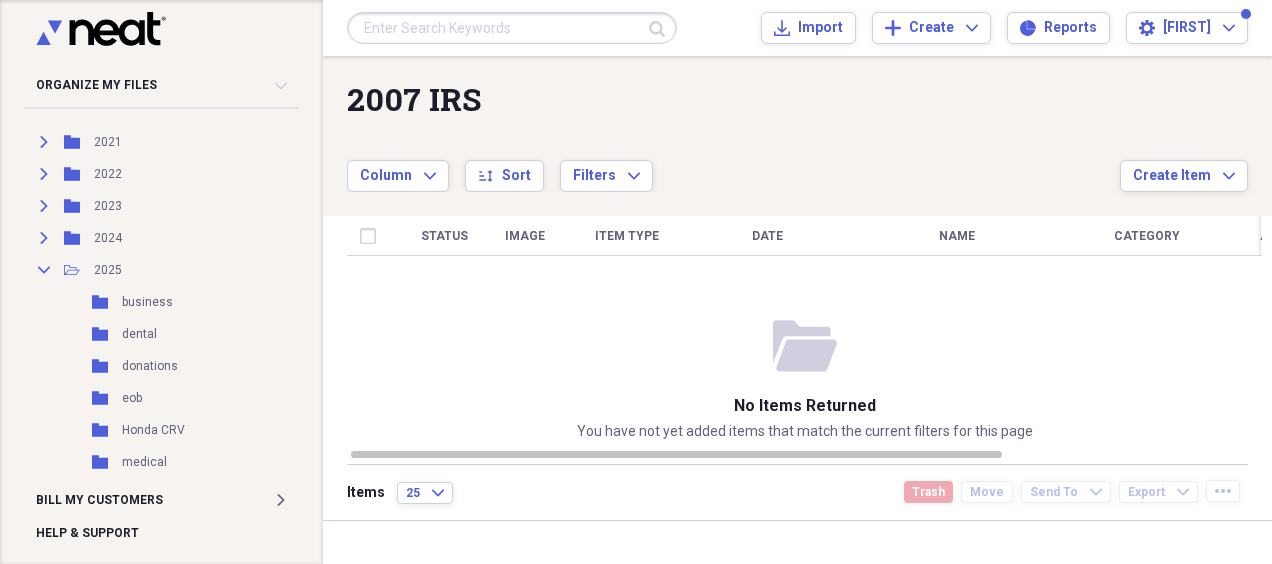 scroll, scrollTop: 657, scrollLeft: 0, axis: vertical 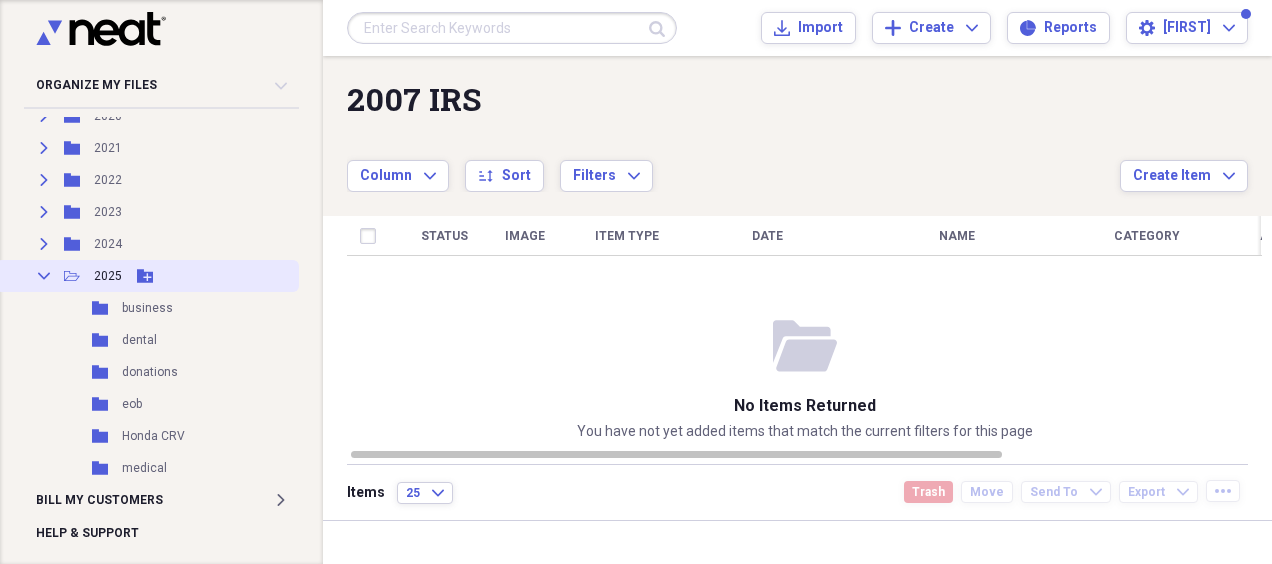 click 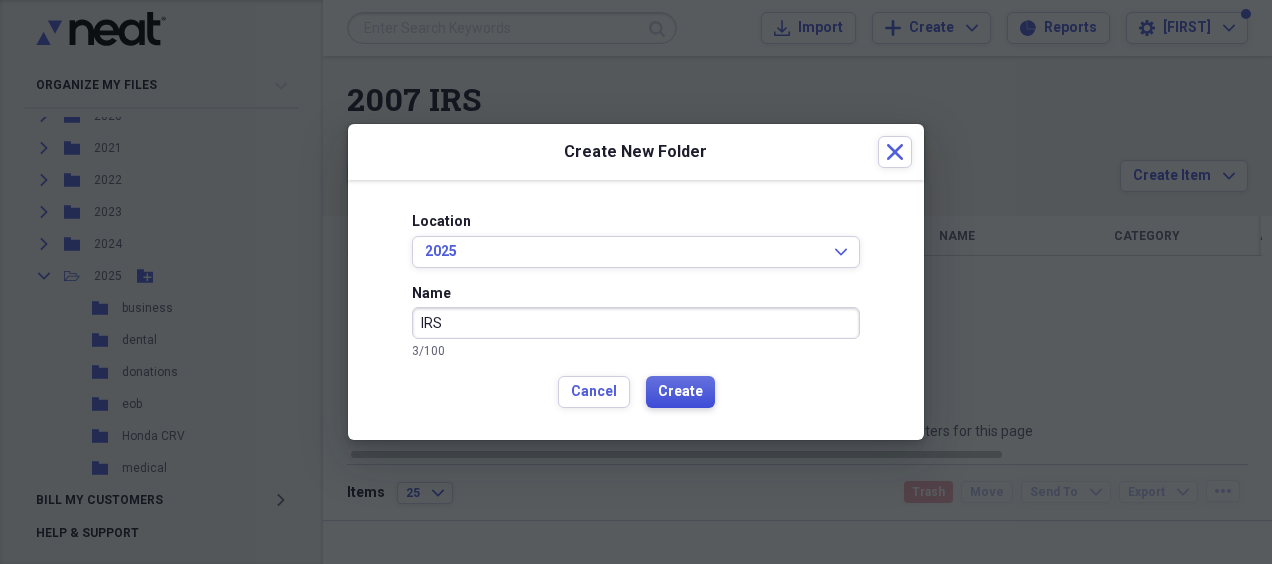 type on "IRS" 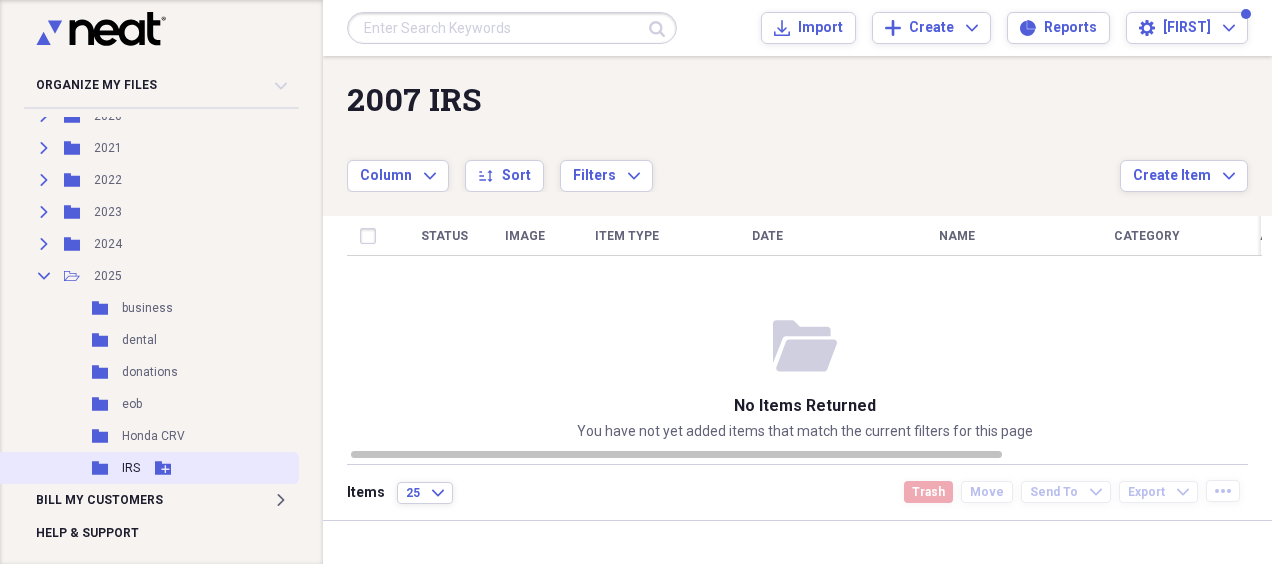 click 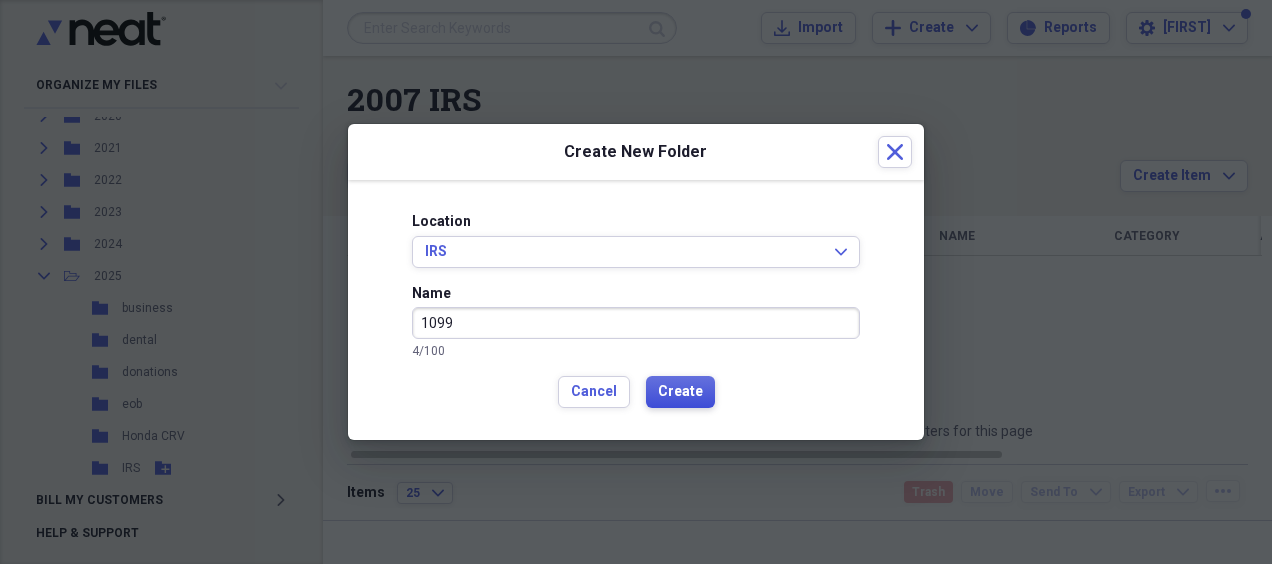 type on "1099" 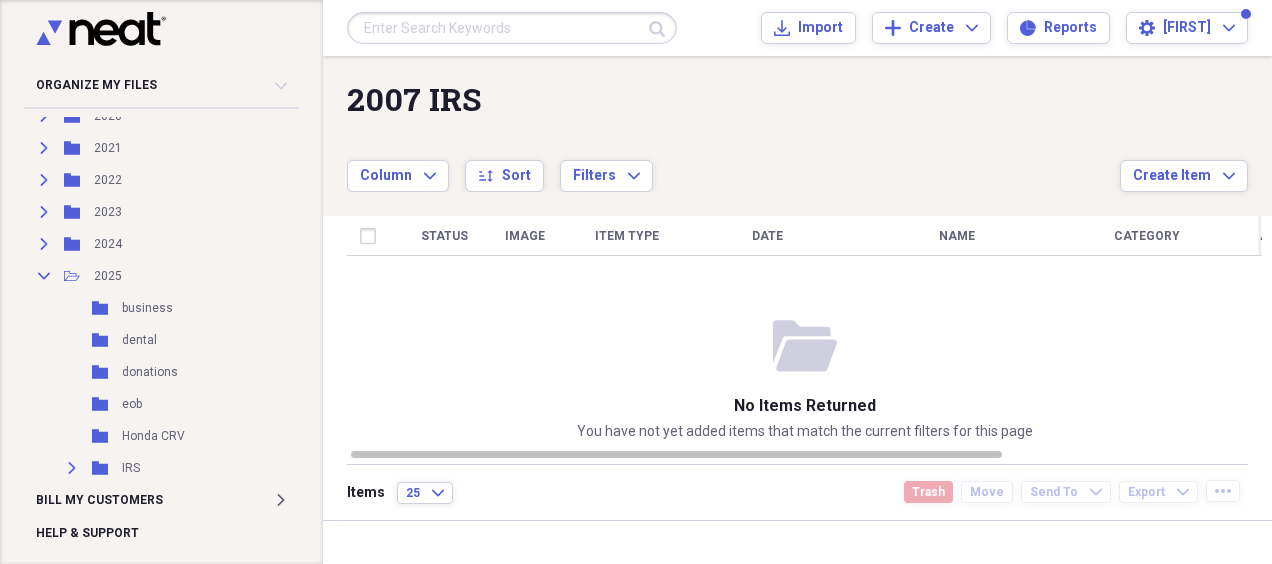 click on "Status Image Item Type Date Name Category Amount Source Date Added chevron-down" at bounding box center [804, 331] 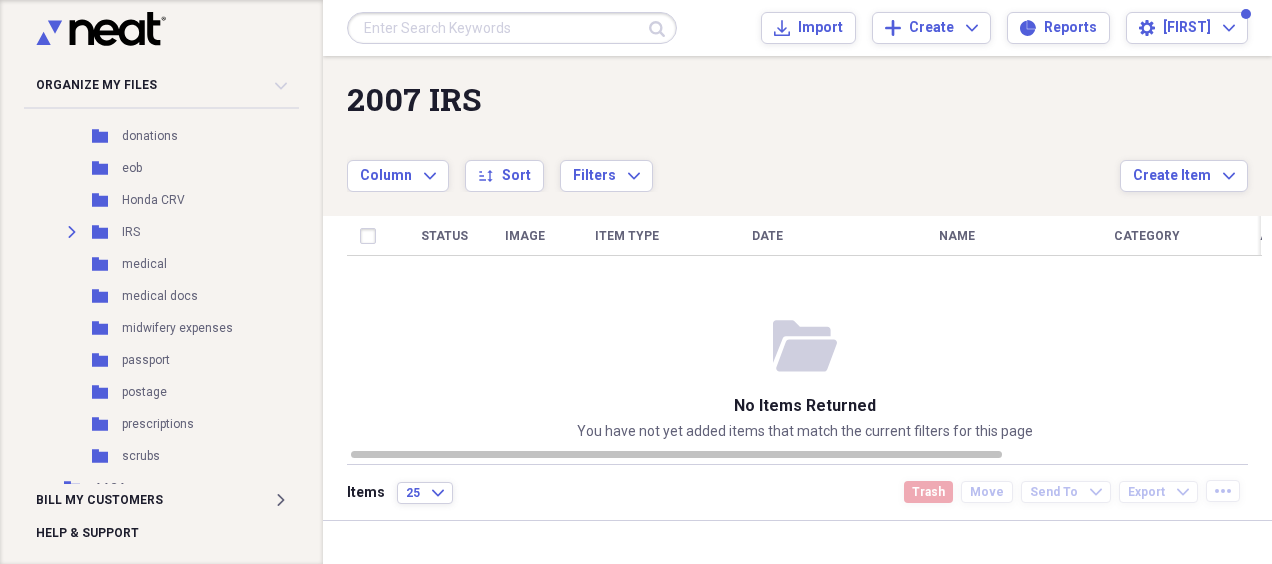 scroll, scrollTop: 945, scrollLeft: 0, axis: vertical 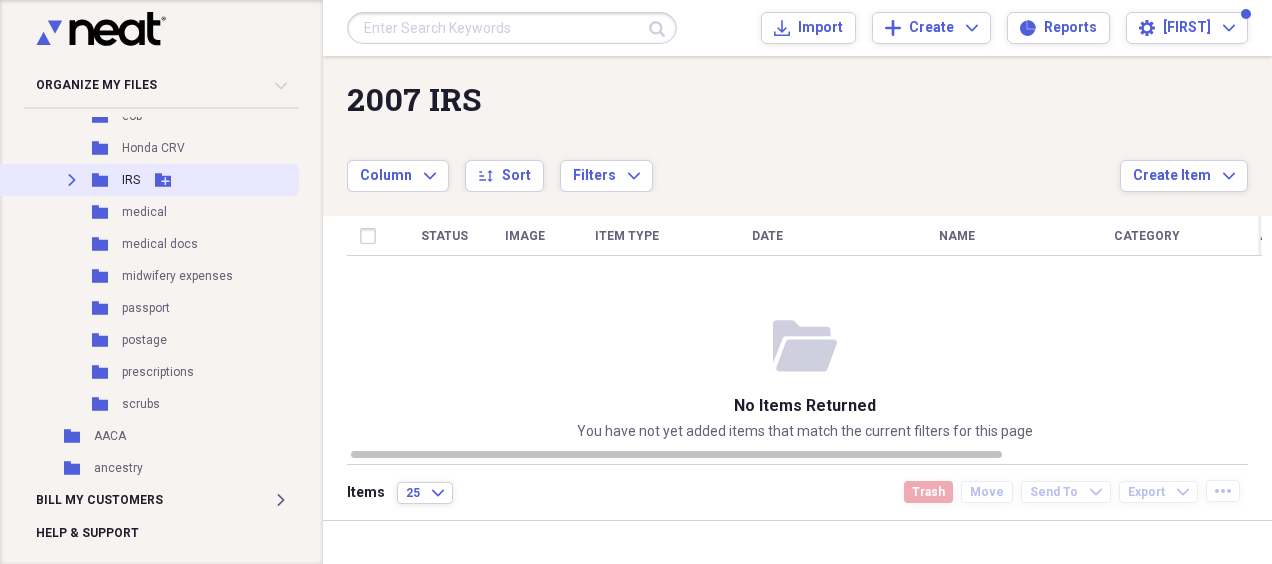 click 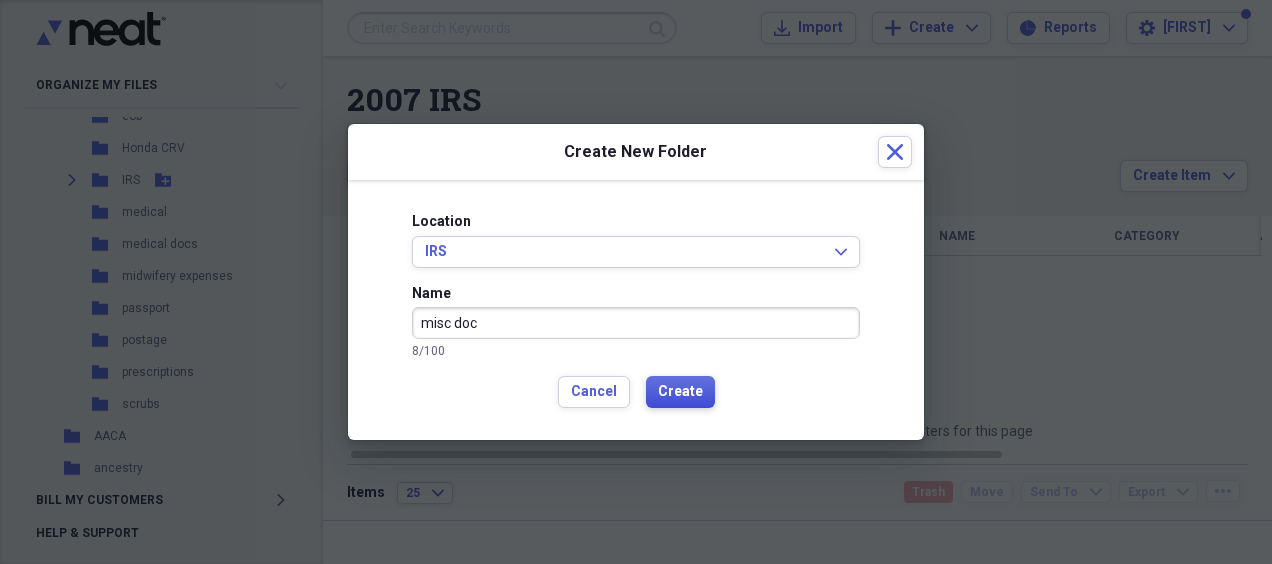 type on "misc doc" 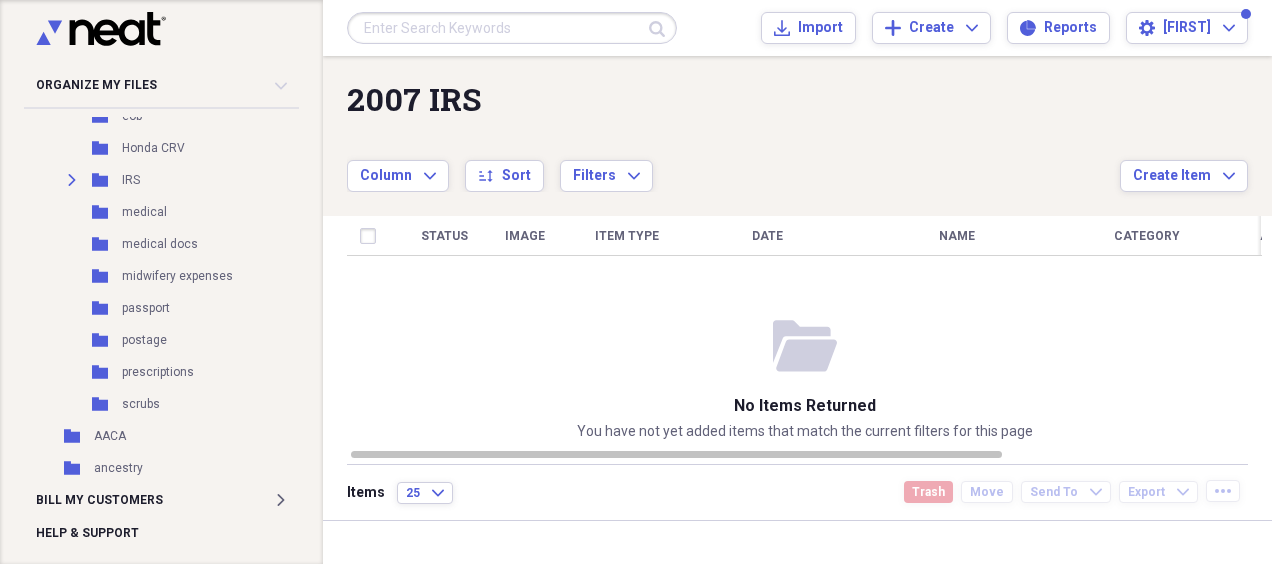 click on "Organize My Files 99+ Collapse Unfiled Needs Review 99+ Unfiled All Files Unfiled Unfiled Unfiled Saved Reports Collapse My Cabinet [FIRST]'s Cabinet Add Folder Expand Folder 2005 subaru Add Folder Expand Folder 2007 IRS Add Folder Expand Folder 2008 IRS Add Folder Expand Folder 2008 misc Add Folder Expand Folder 2009 taxes Add Folder Expand Folder 2010 taxes Add Folder Expand Folder 2011 Add Folder Expand Folder 2012 Add Folder Expand Folder 2013 Add Folder Expand Folder 2014 Add Folder Expand Folder 2015 Add Folder Expand Folder 2016 Add Folder Expand Folder 2017 Add Folder Expand Folder 2018 Add Folder Expand Folder 2019 Add Folder Expand Folder 2020 Add Folder Expand Folder 2021 Add Folder Expand Folder 2022 Add Folder Expand Folder 2023 Add Folder Expand Folder 2024 Add Folder Collapse Open Folder 2025 Add Folder Folder business Add Folder Folder dental Add Folder Folder donations Add Folder Folder eob Add Folder Folder Honda CRV Add Folder Expand Folder IRS Add Folder Folder medical Add Folder Folder medical docs Add Folder Folder BJ" at bounding box center [636, 282] 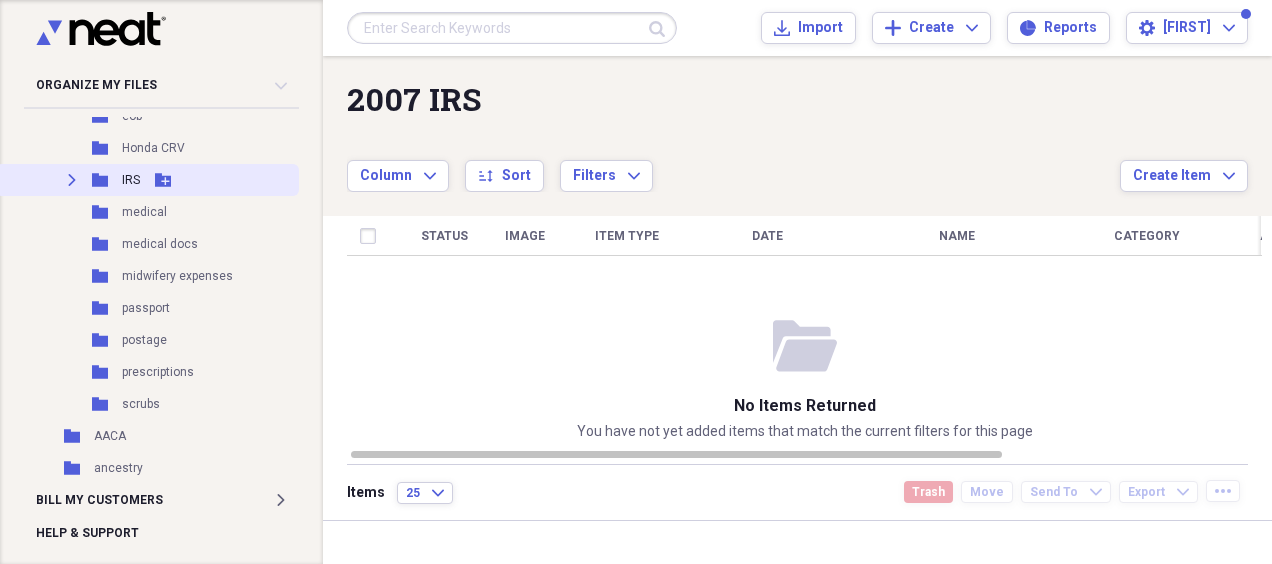 click on "IRS" at bounding box center (131, 180) 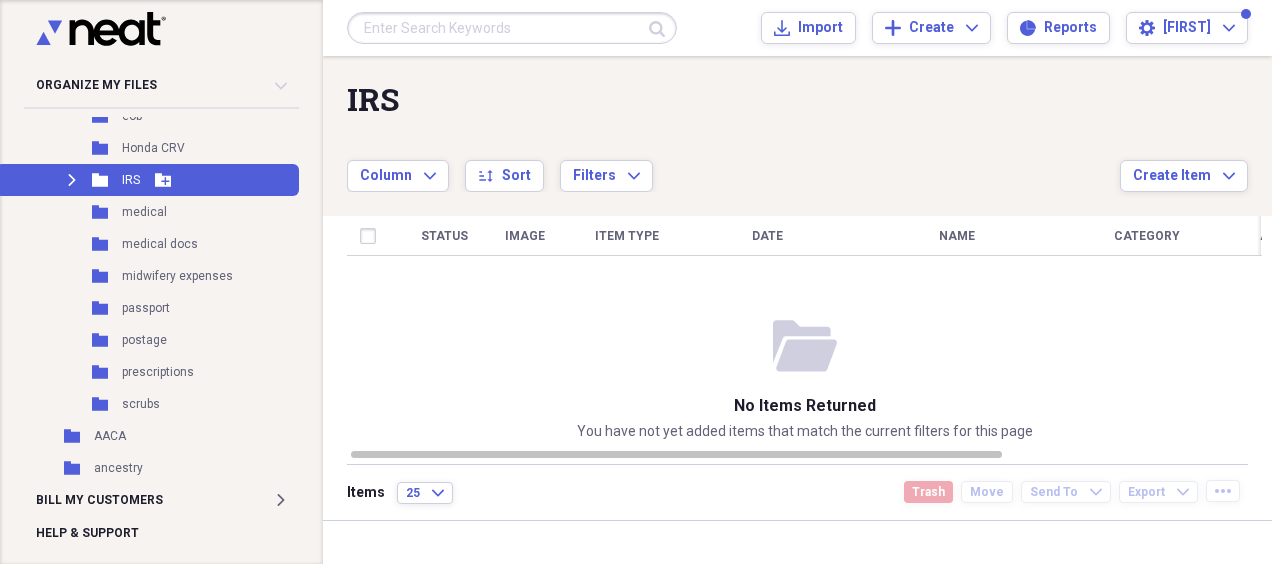 click 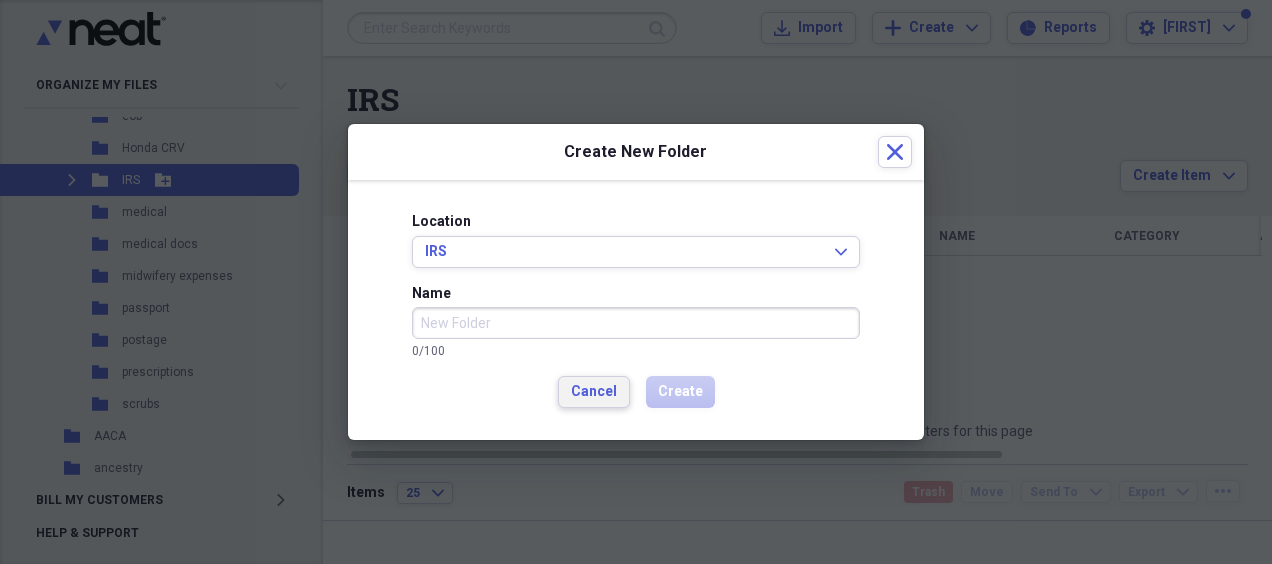 click on "Location IRS Expand Name 0 / 100 Cancel Create" at bounding box center (636, 310) 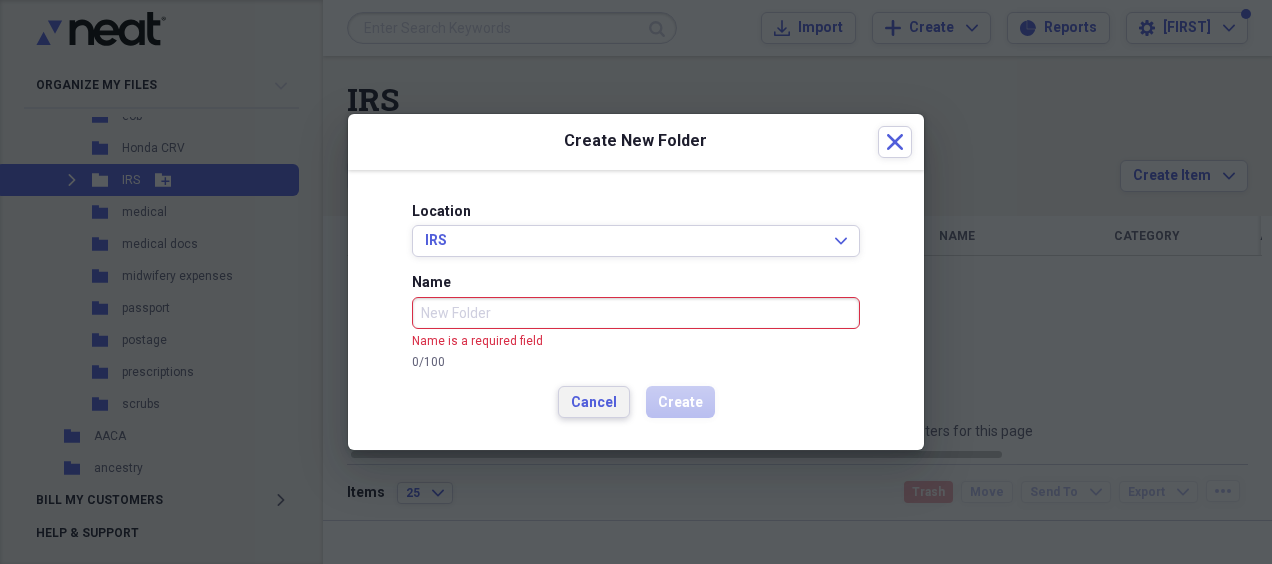 click on "Cancel" at bounding box center [594, 403] 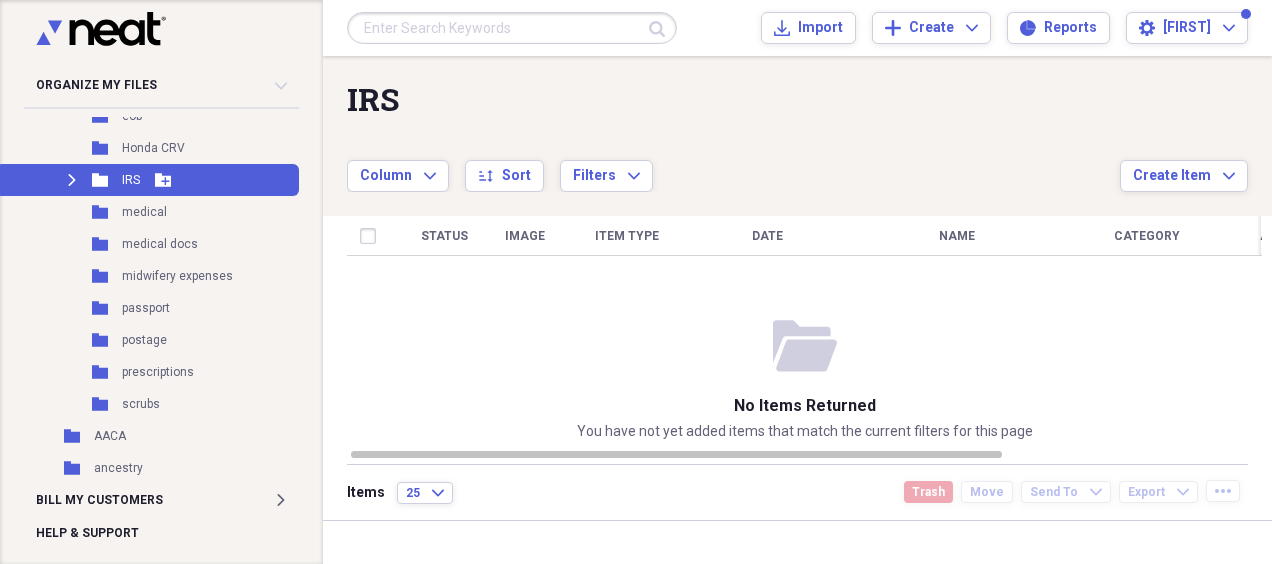 click on "IRS" at bounding box center (131, 180) 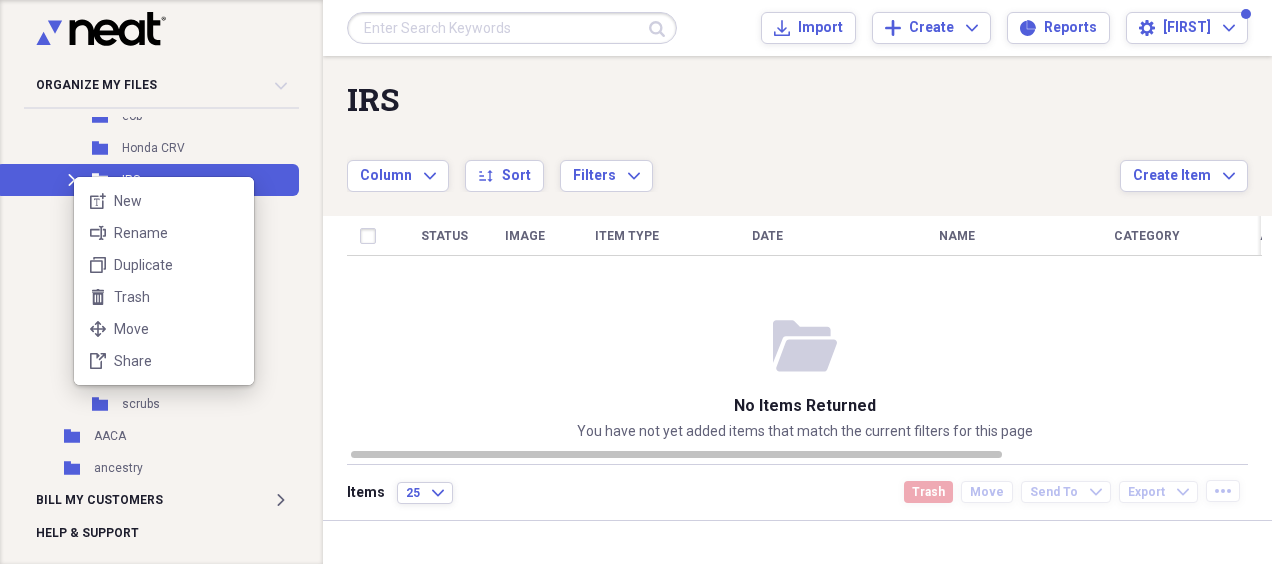 click on "new-textbox New rename Rename duplicate Duplicate trash Trash move Move share-file Share" at bounding box center [164, 281] 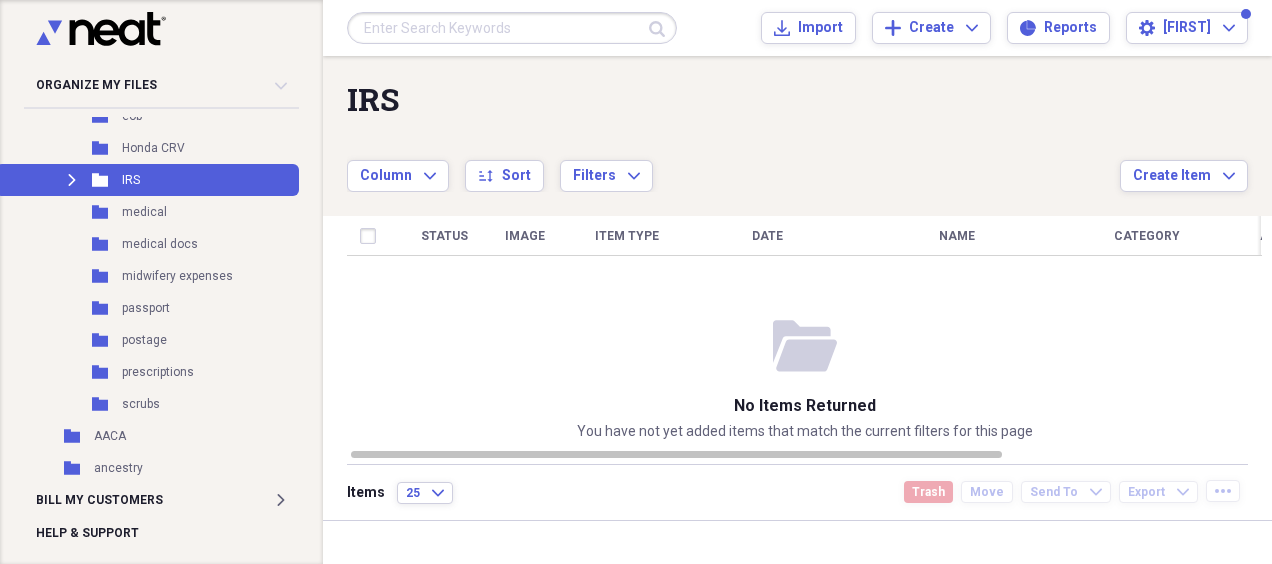 click on "Organize My Files 99+ Collapse Unfiled Needs Review 99+ Unfiled All Files Unfiled Unfiled Unfiled Saved Reports Collapse My Cabinet [FIRST]'s Cabinet Add Folder Expand Folder 2005 subaru Add Folder Expand Folder 2007 IRS Add Folder Expand Folder 2008 IRS Add Folder Expand Folder 2008 misc Add Folder Expand Folder 2009 taxes Add Folder Expand Folder 2010 taxes Add Folder Expand Folder 2011 Add Folder Expand Folder 2012 Add Folder Expand Folder 2013 Add Folder Expand Folder 2014 Add Folder Expand Folder 2015 Add Folder Expand Folder 2016 Add Folder Expand Folder 2017 Add Folder Expand Folder 2018 Add Folder Expand Folder 2019 Add Folder Expand Folder 2020 Add Folder Expand Folder 2021 Add Folder Expand Folder 2022 Add Folder Expand Folder 2023 Add Folder Expand Folder 2024 Add Folder Collapse Open Folder 2025 Add Folder Folder business Add Folder Folder dental Add Folder Folder donations Add Folder Folder eob Add Folder Folder Honda CRV Add Folder Expand Folder IRS Add Folder Folder medical Add Folder Folder medical docs Add Folder Folder BJ" at bounding box center [636, 282] 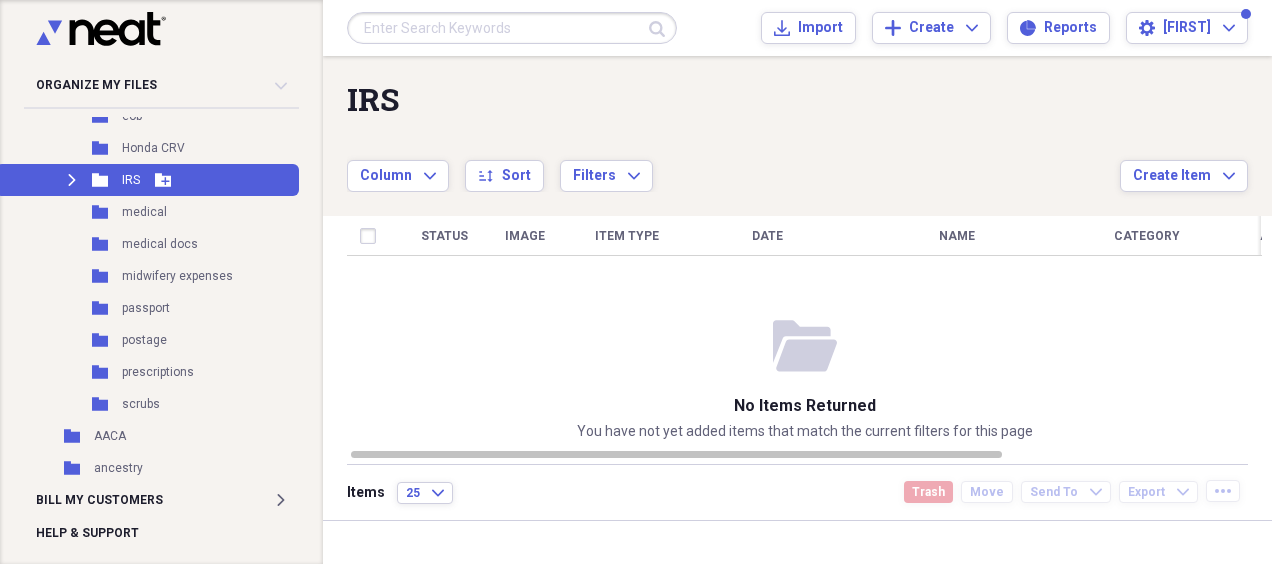 click on "Expand" at bounding box center (72, 180) 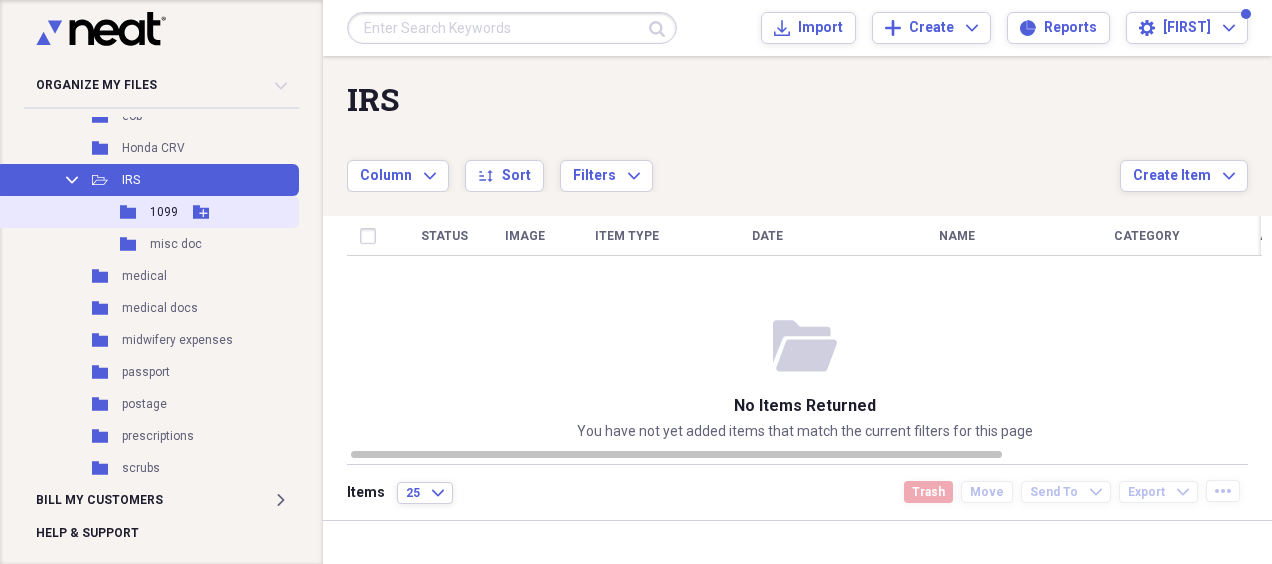 click on "1099" at bounding box center (164, 212) 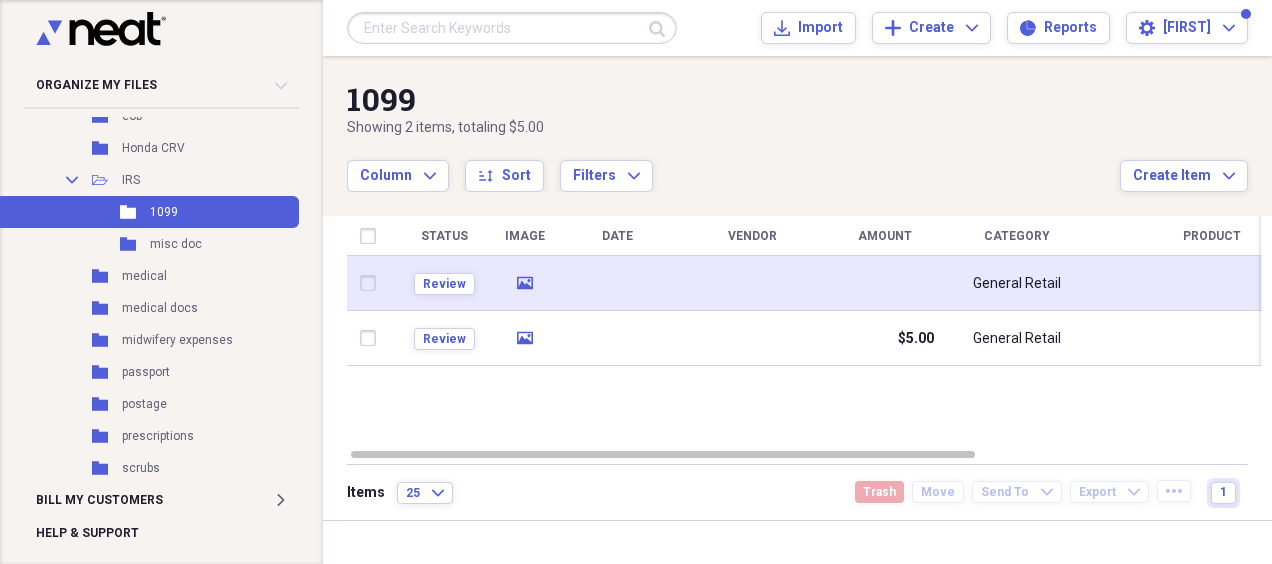 click at bounding box center (884, 283) 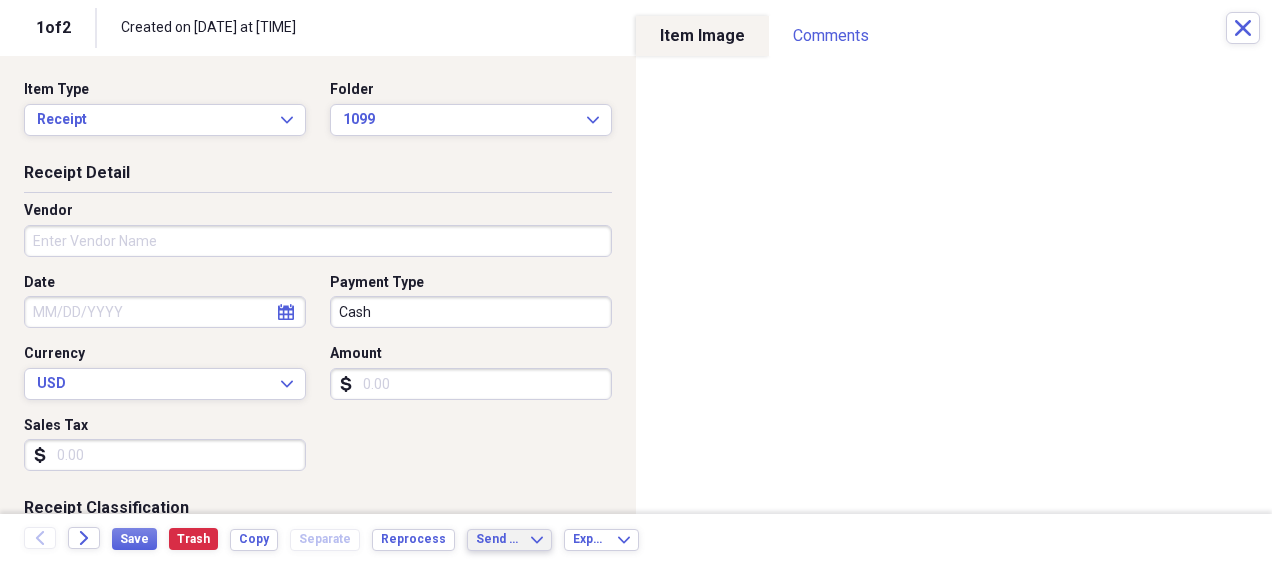 click 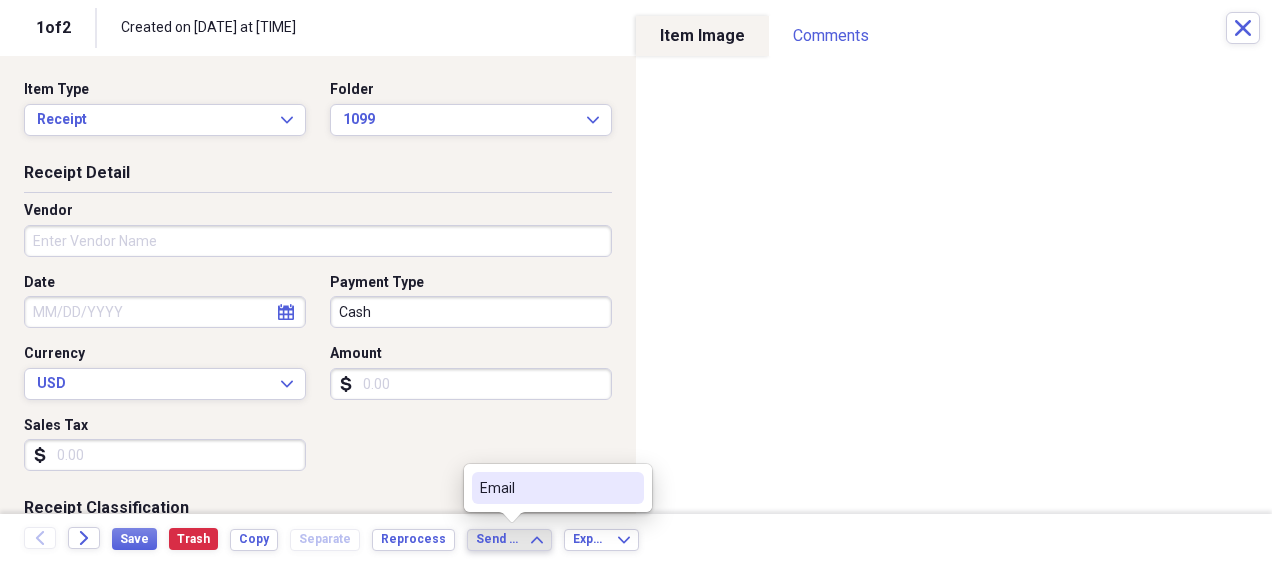 click 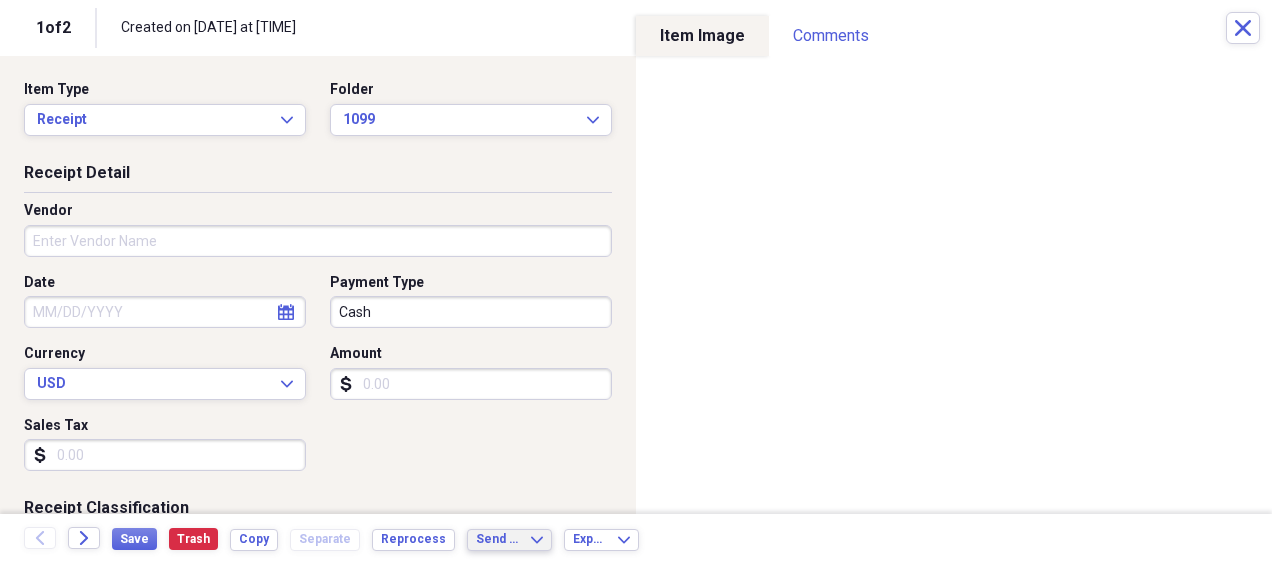 click 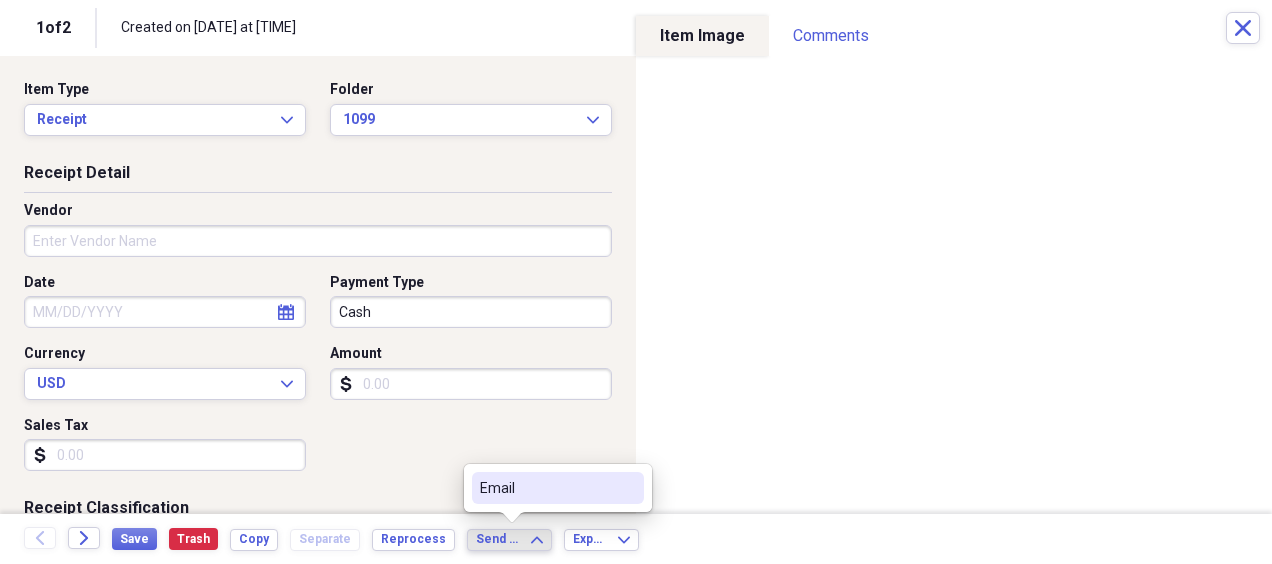 click 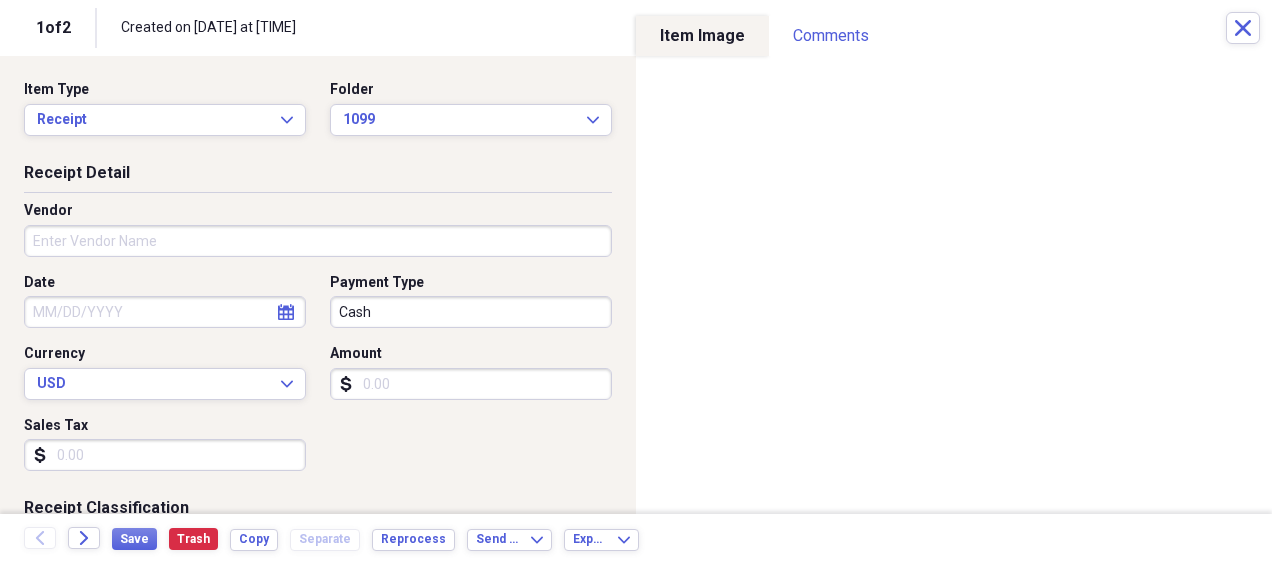 click on "Export Expand" at bounding box center (607, 538) 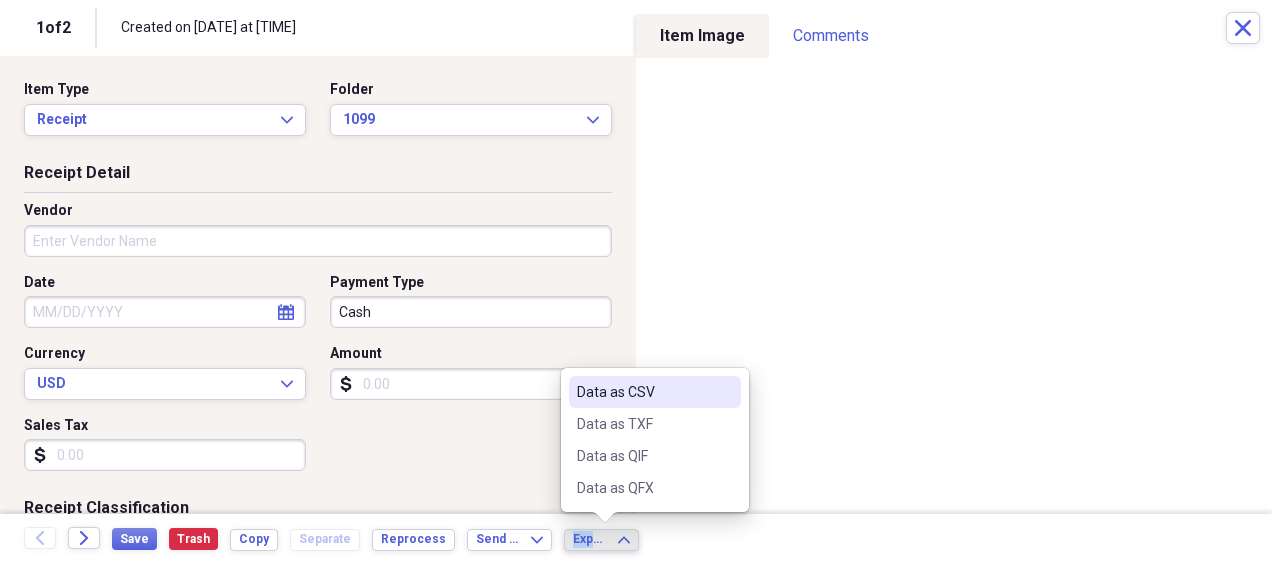 click on "Export Expand" at bounding box center [607, 538] 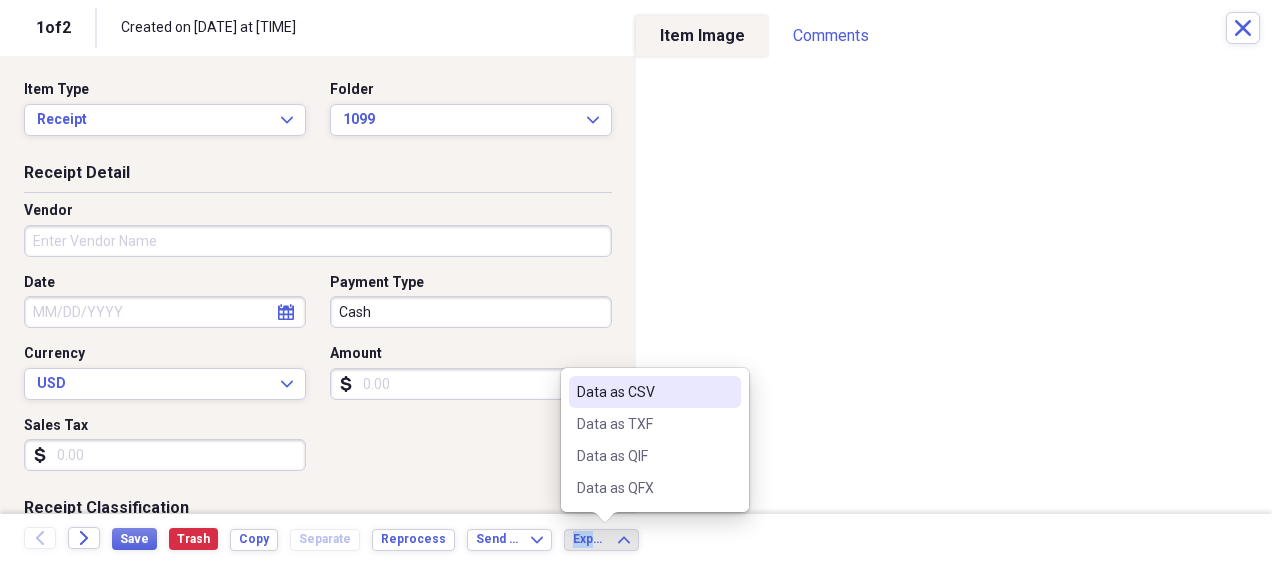 click on "Export Expand" at bounding box center [607, 538] 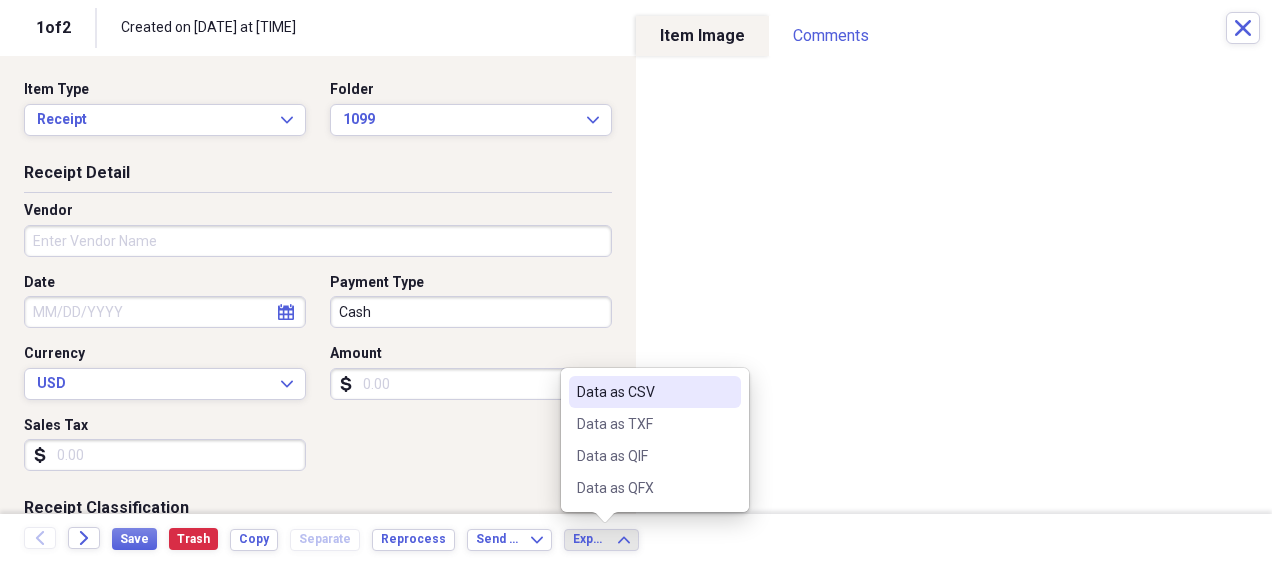 click on "Receipt Detail" at bounding box center [318, 177] 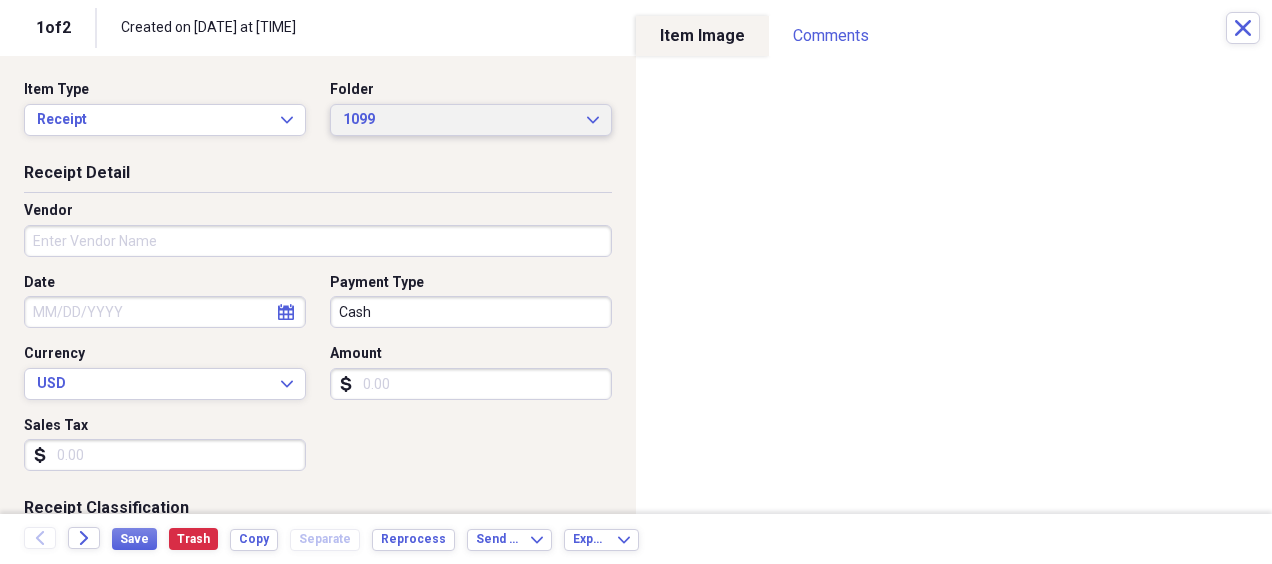 click on "1099 Expand" at bounding box center (471, 120) 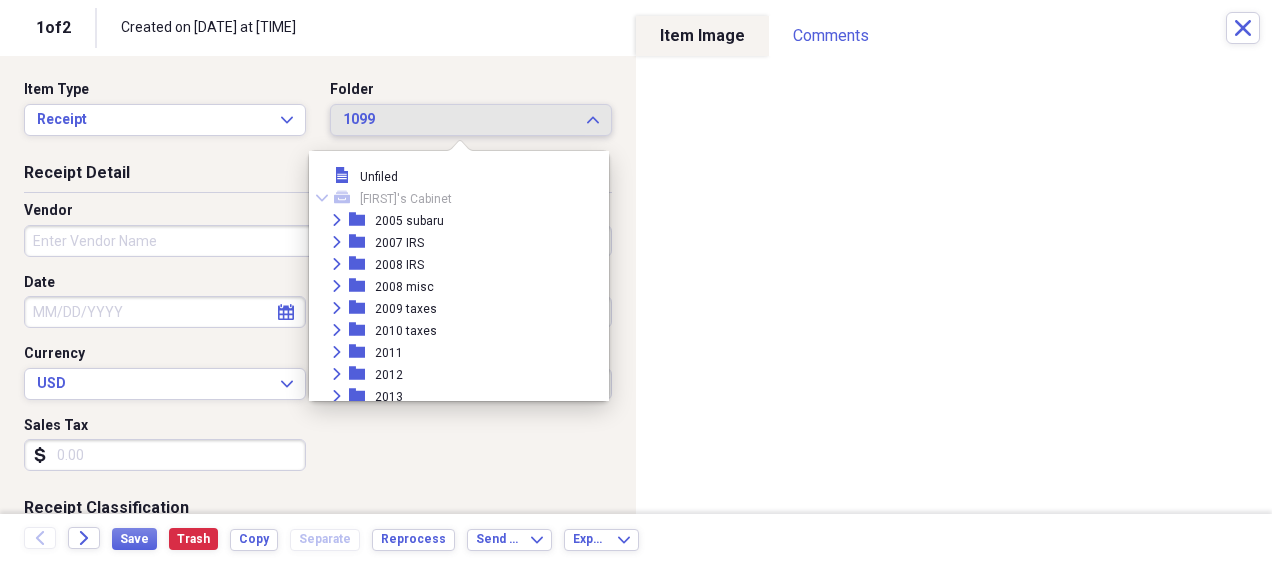 scroll, scrollTop: 539, scrollLeft: 0, axis: vertical 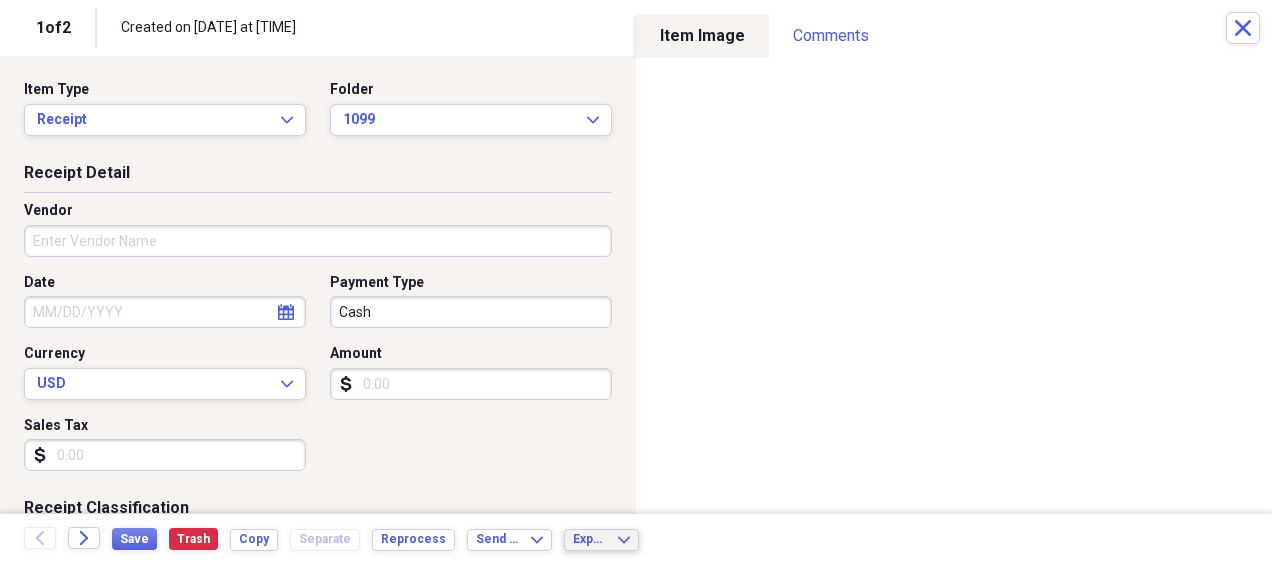 click on "Export Expand" at bounding box center (601, 540) 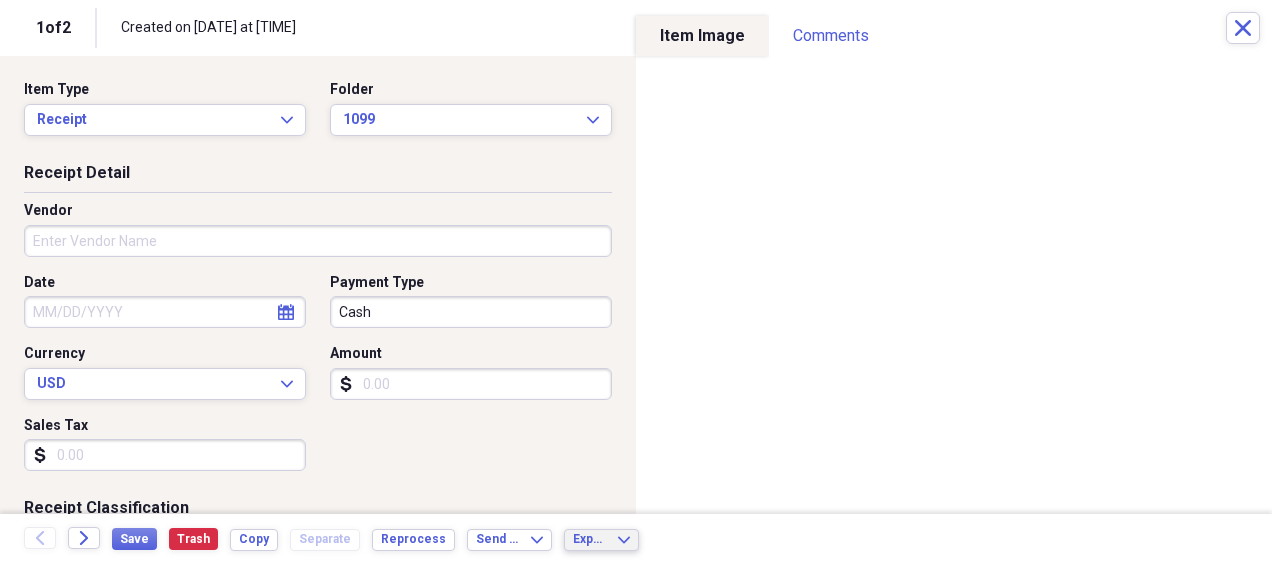 click on "Receipt Detail" at bounding box center (318, 177) 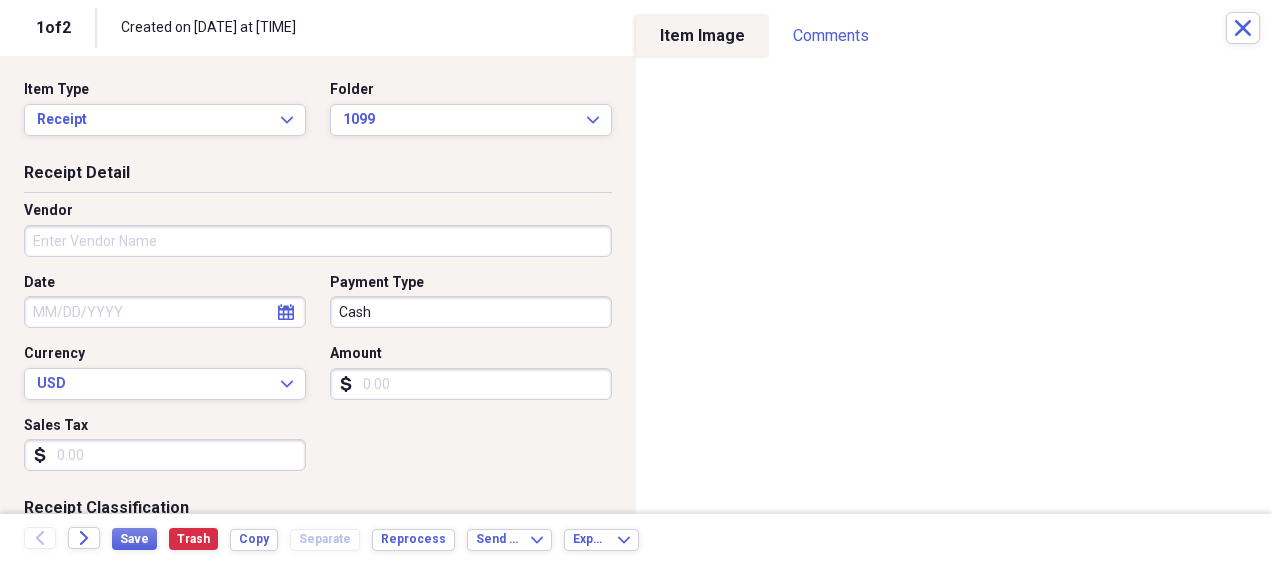 click on "Receipt Detail" at bounding box center [318, 177] 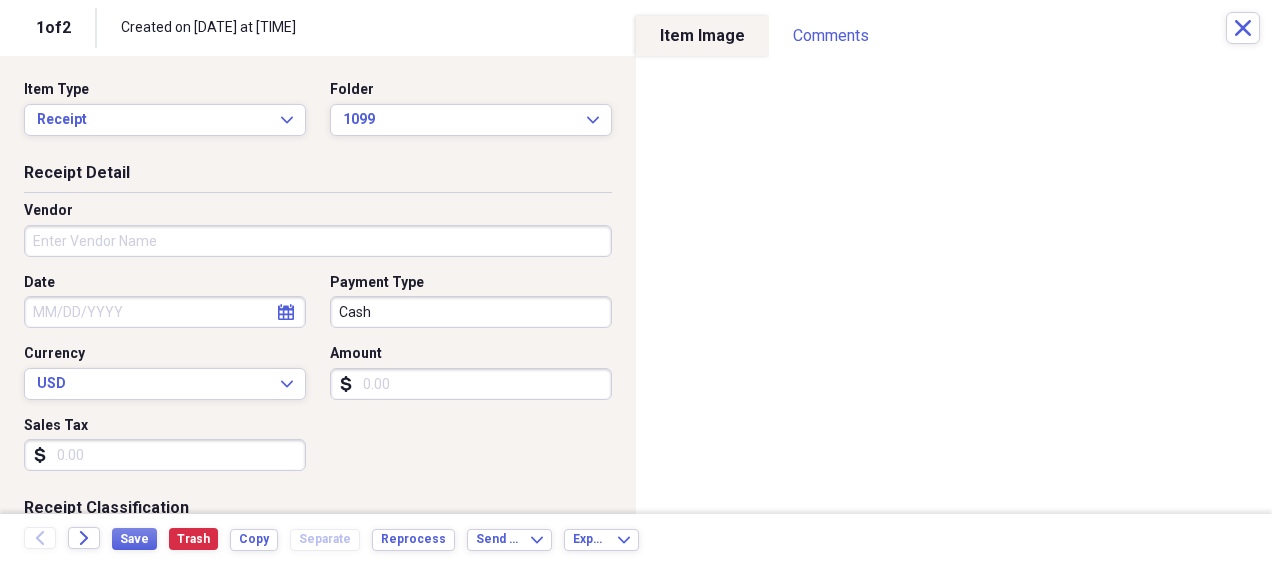click on "Receipt Detail" at bounding box center (318, 177) 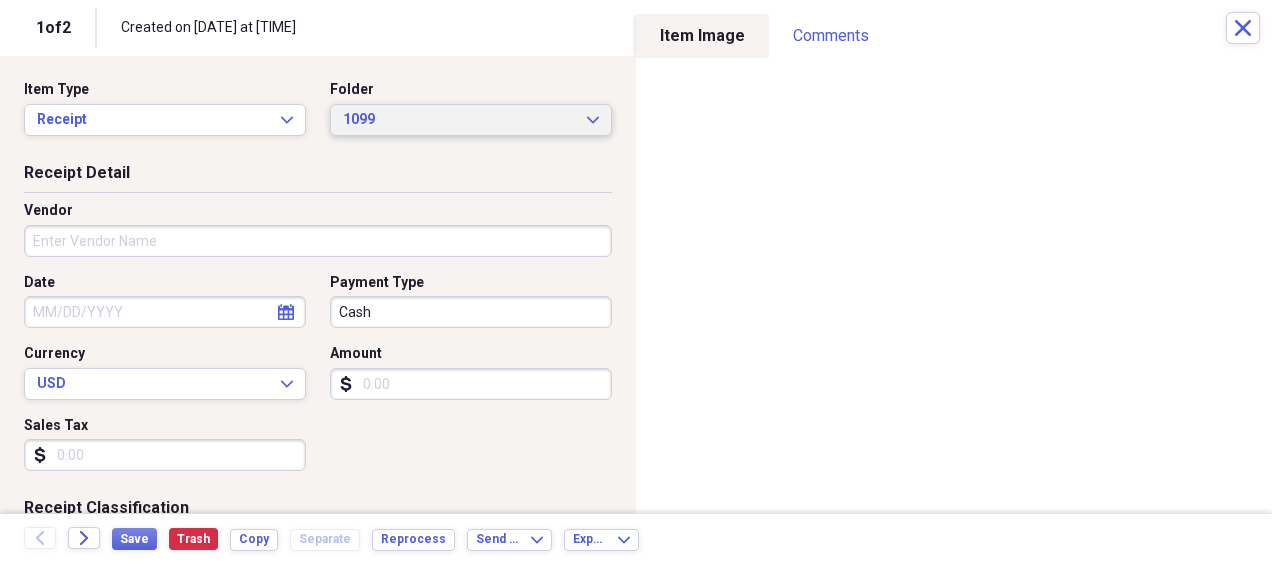 click on "Expand" 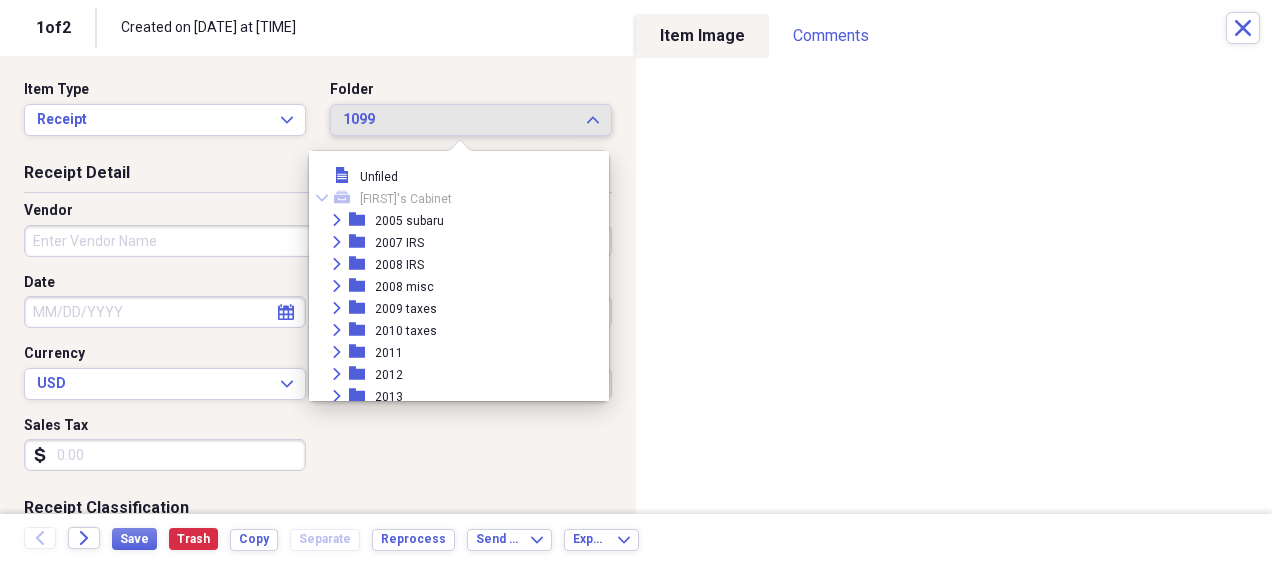 scroll, scrollTop: 539, scrollLeft: 0, axis: vertical 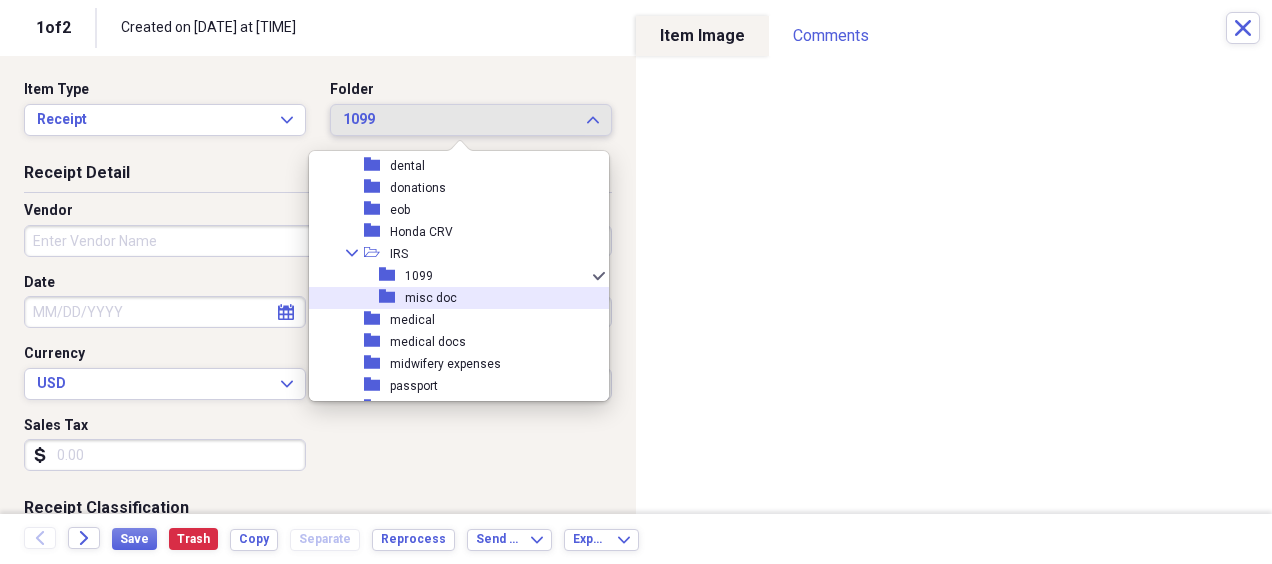 click on "misc doc" at bounding box center (431, 298) 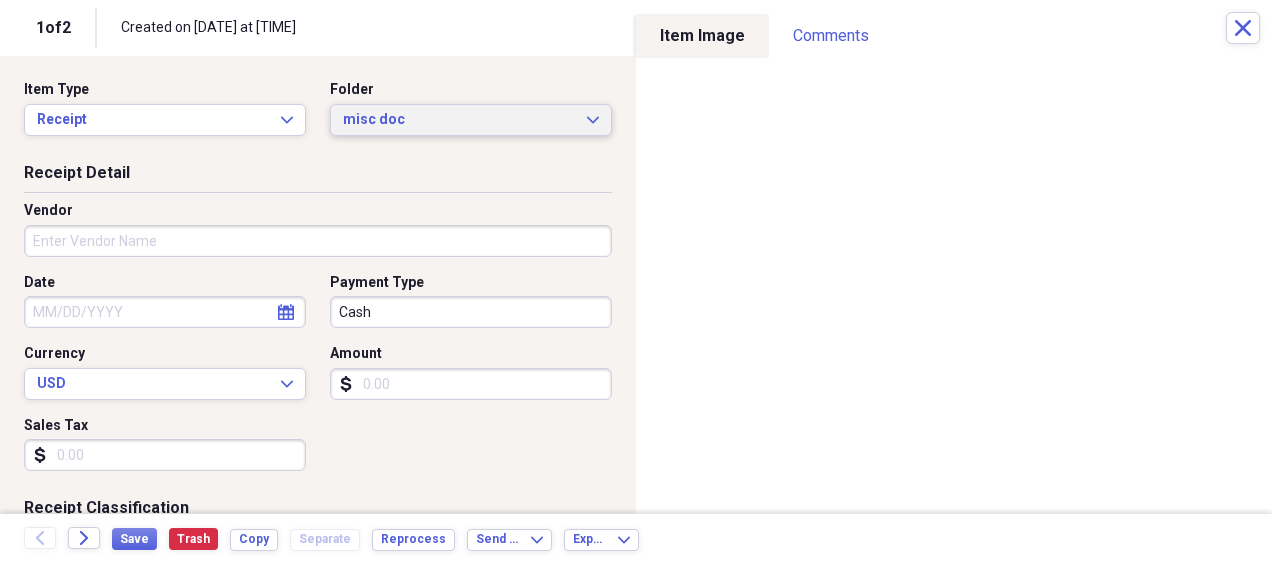 click on "misc doc Expand" at bounding box center [471, 120] 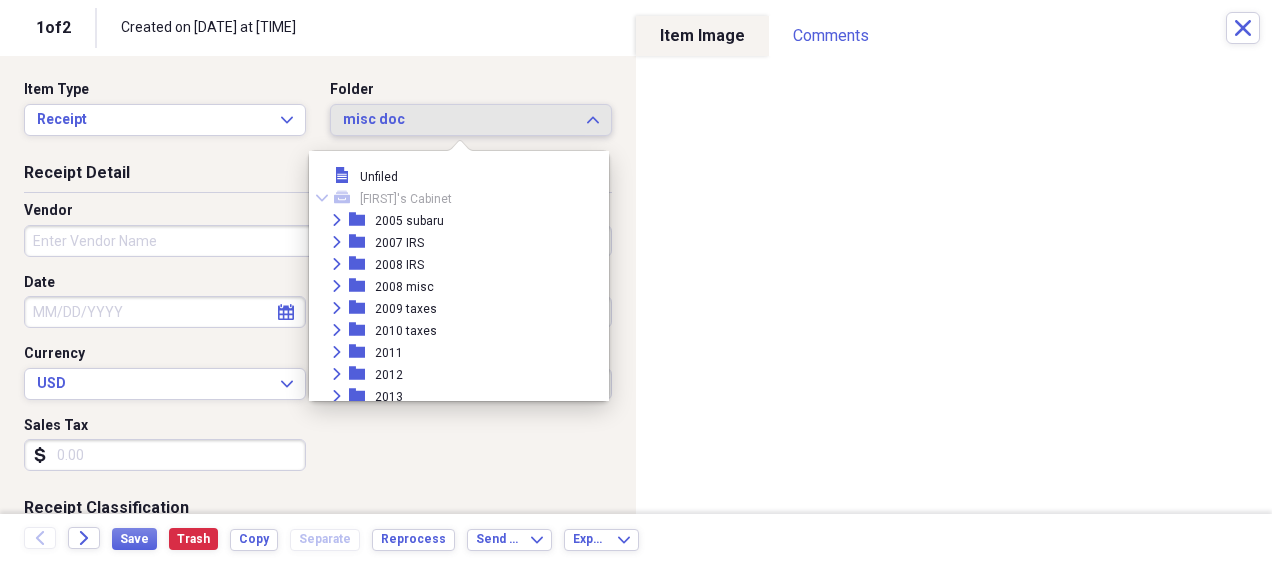 scroll, scrollTop: 561, scrollLeft: 0, axis: vertical 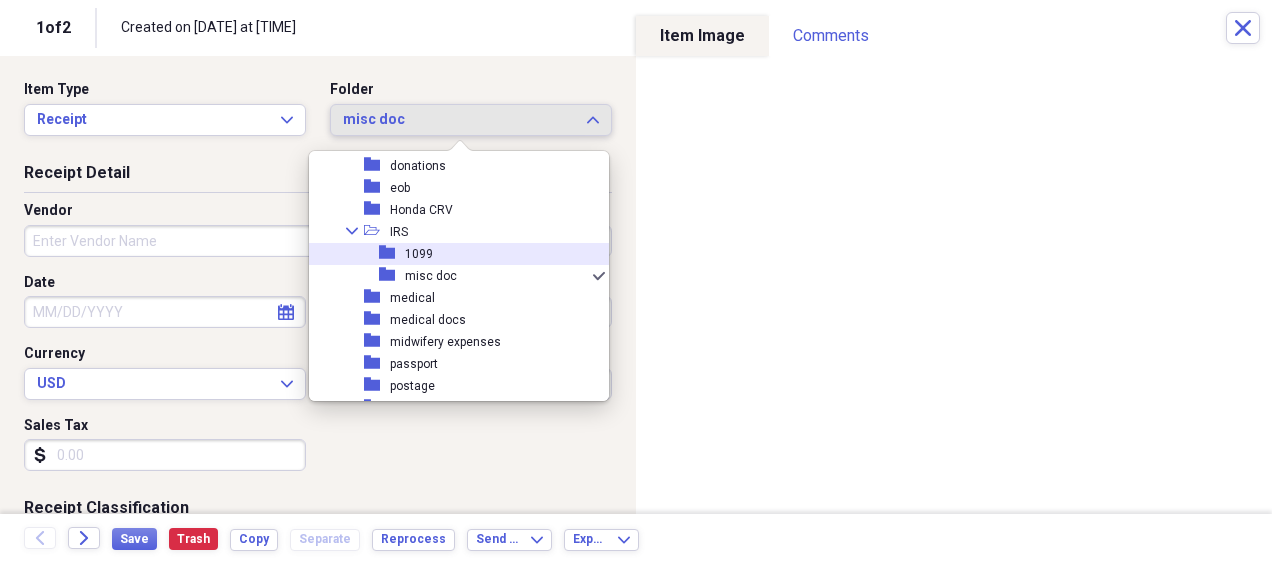 click on "1099" at bounding box center [419, 254] 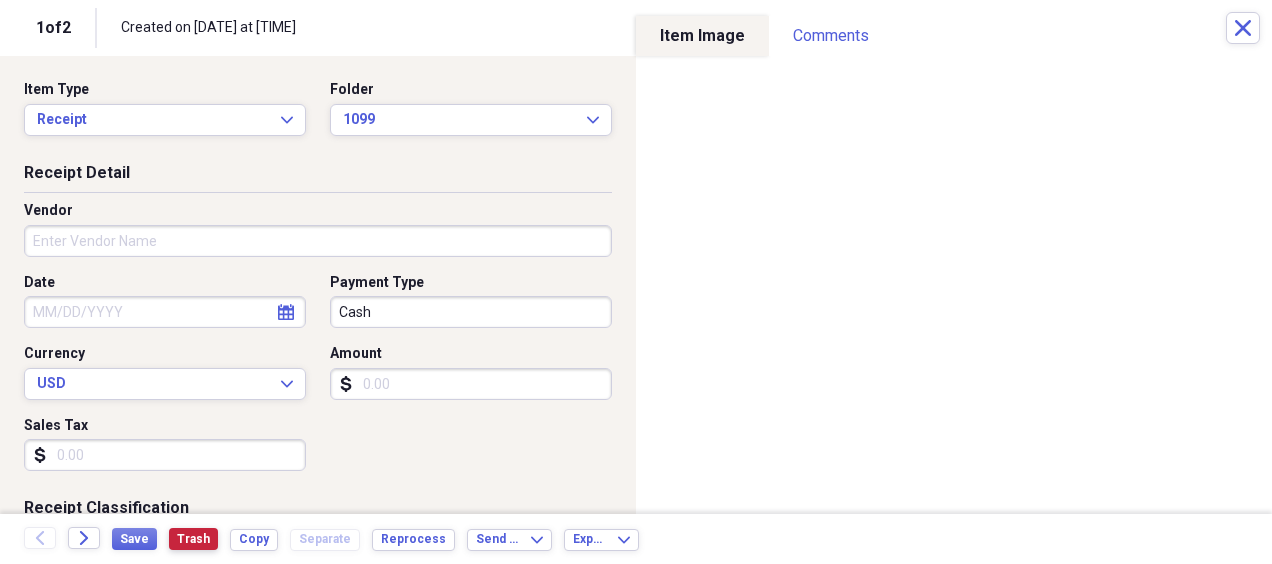 click on "Trash" at bounding box center (193, 539) 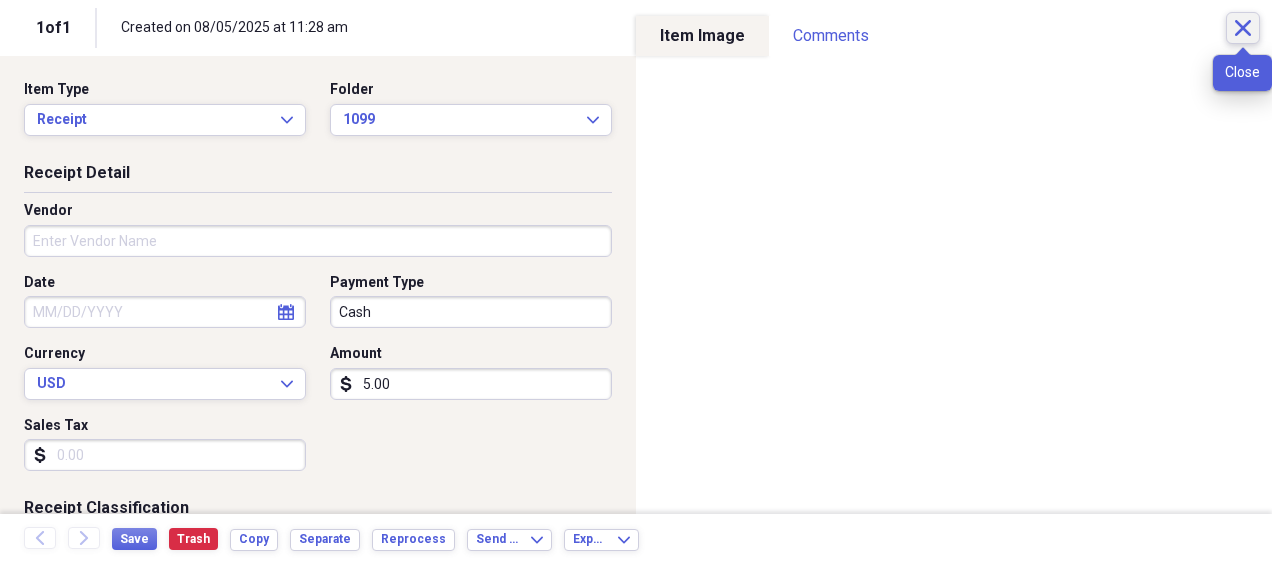 click on "Close" 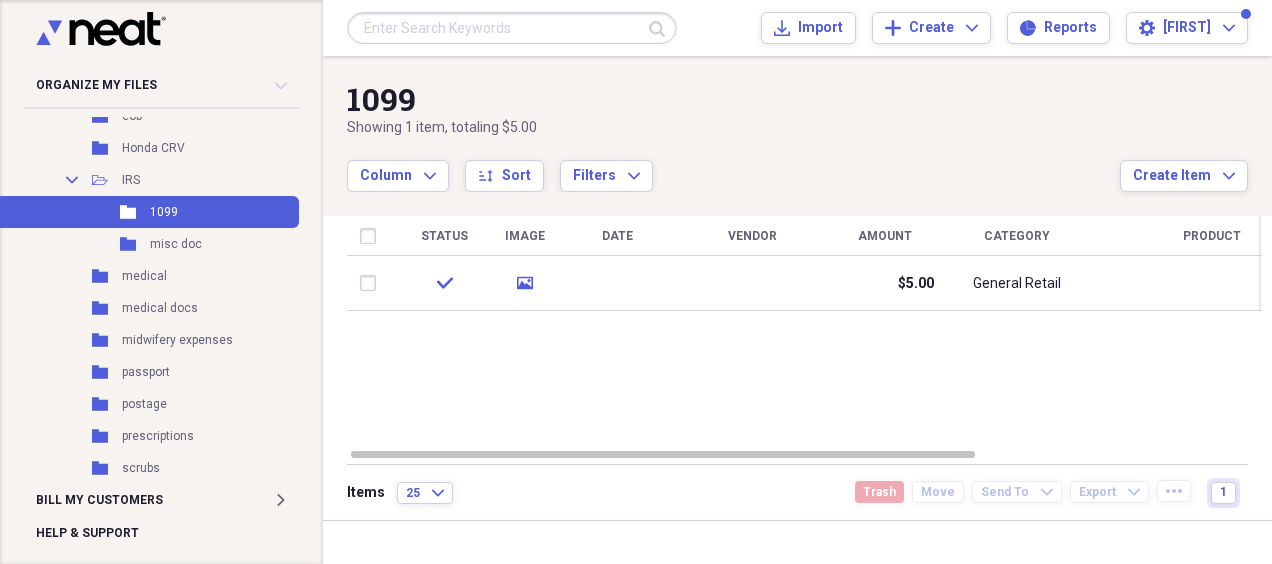 click on "Status Image Date Vendor Amount Category Product Source Billable Reimbursable check media $[AMOUNT] General Retail Scan" at bounding box center (804, 331) 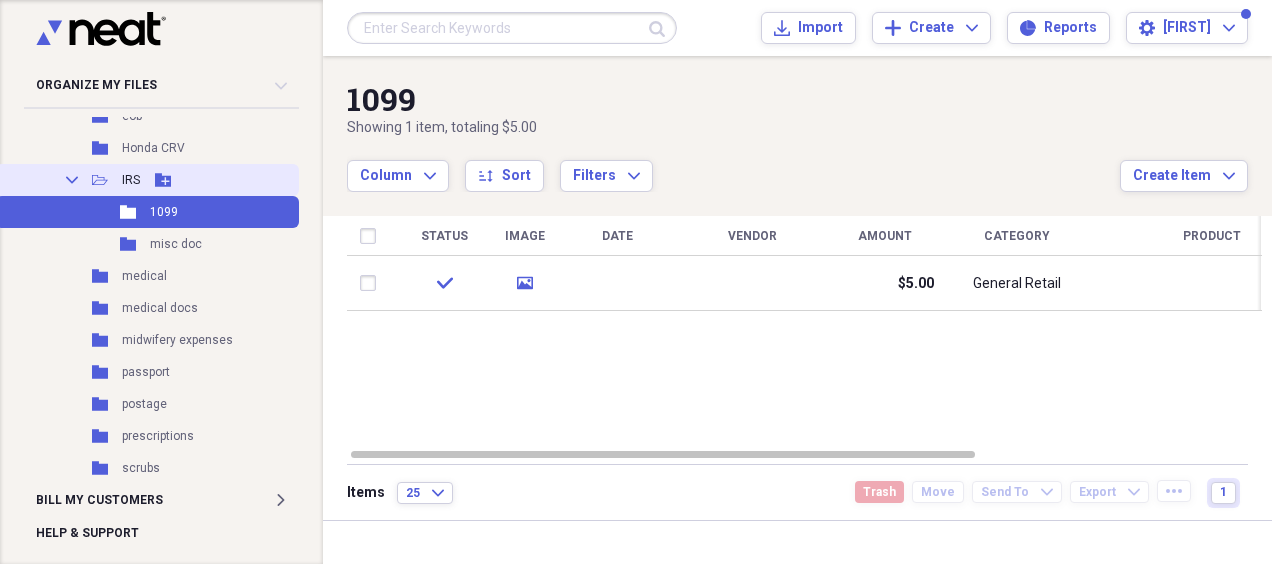 click on "Add Folder" 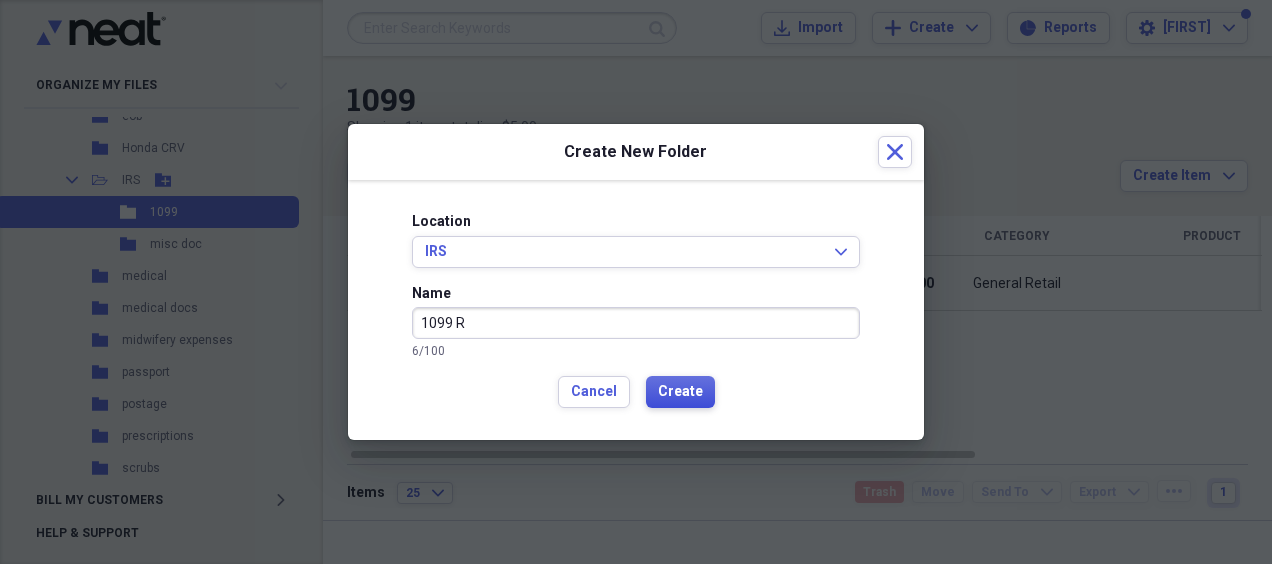 type on "1099 R" 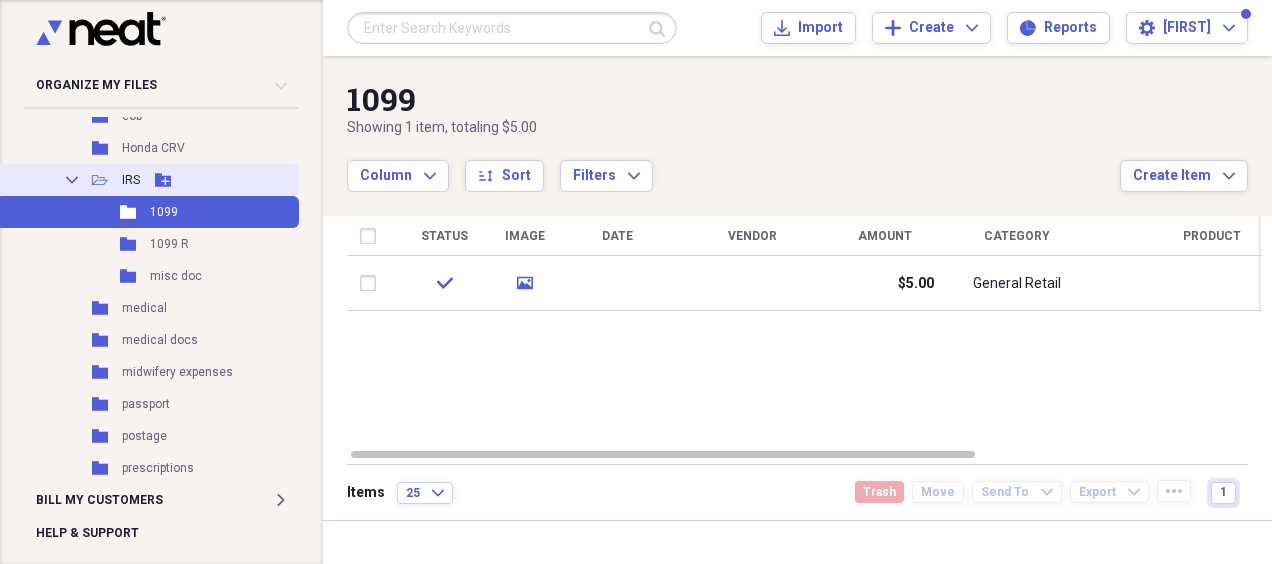click 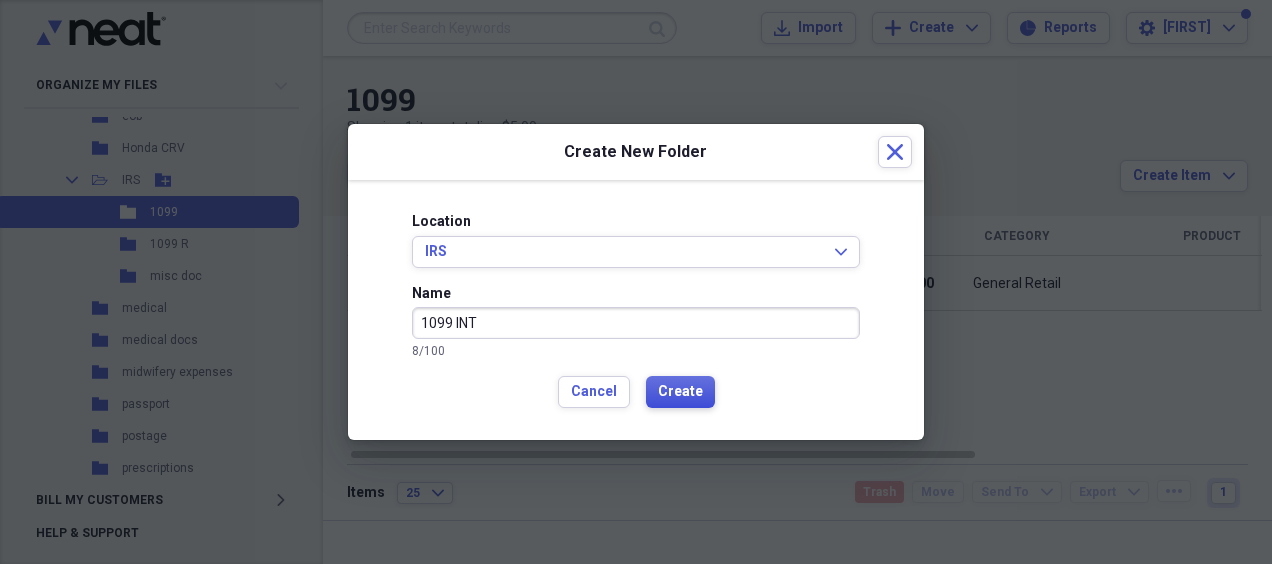 type on "1099 INT" 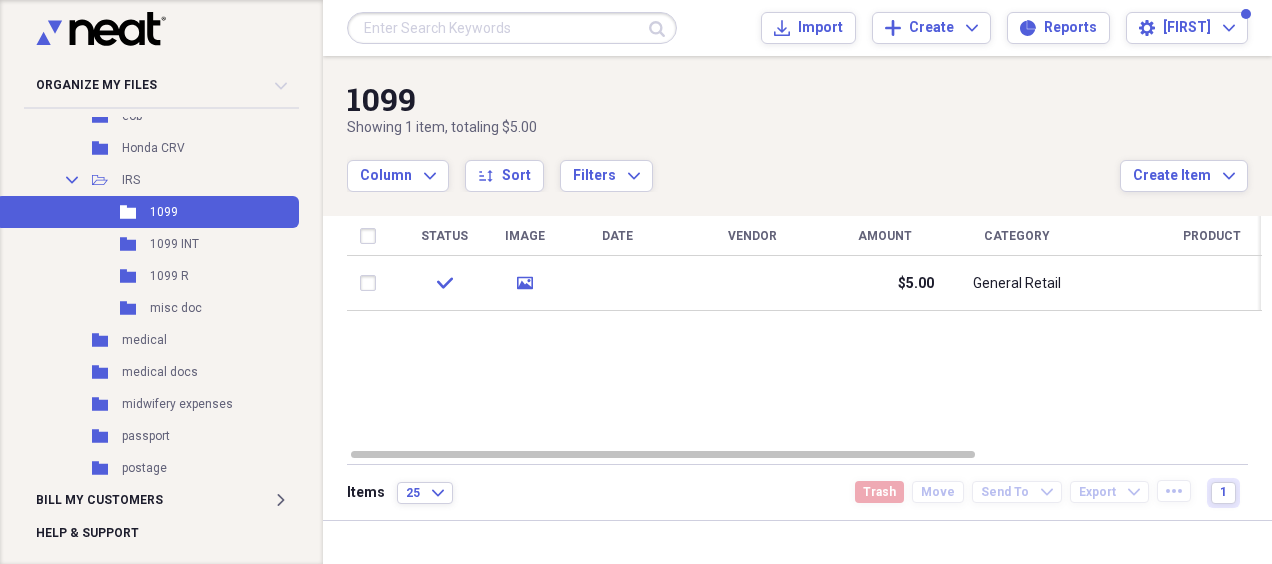 click on "Status Image Date Vendor Amount Category Product Source Billable Reimbursable check media $[AMOUNT] General Retail Scan" at bounding box center (804, 331) 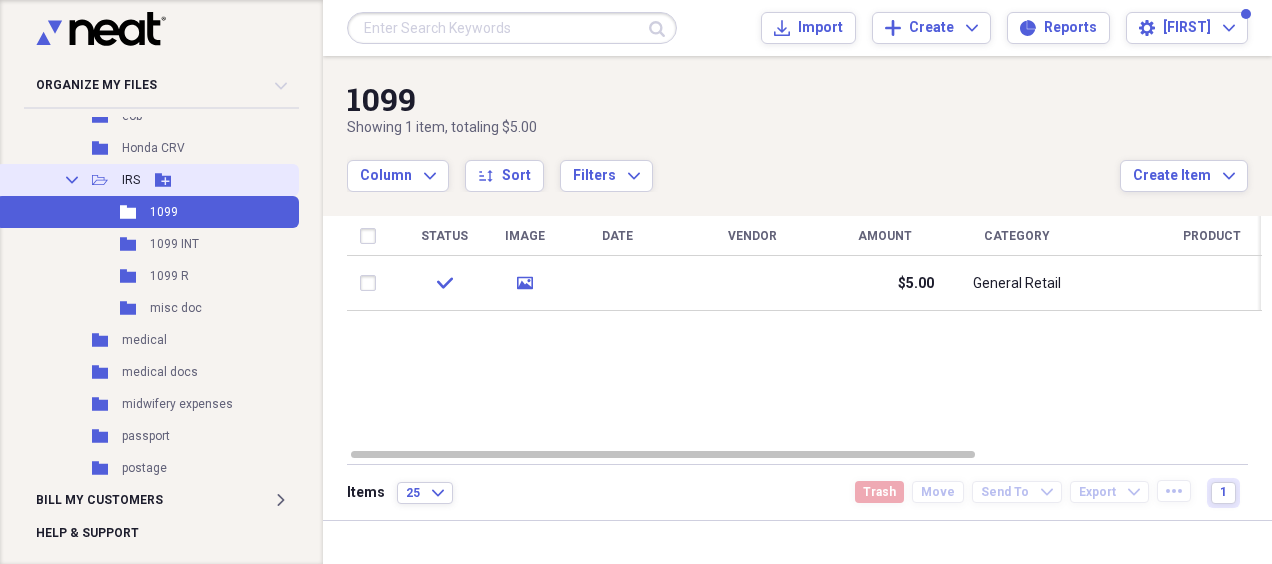 click 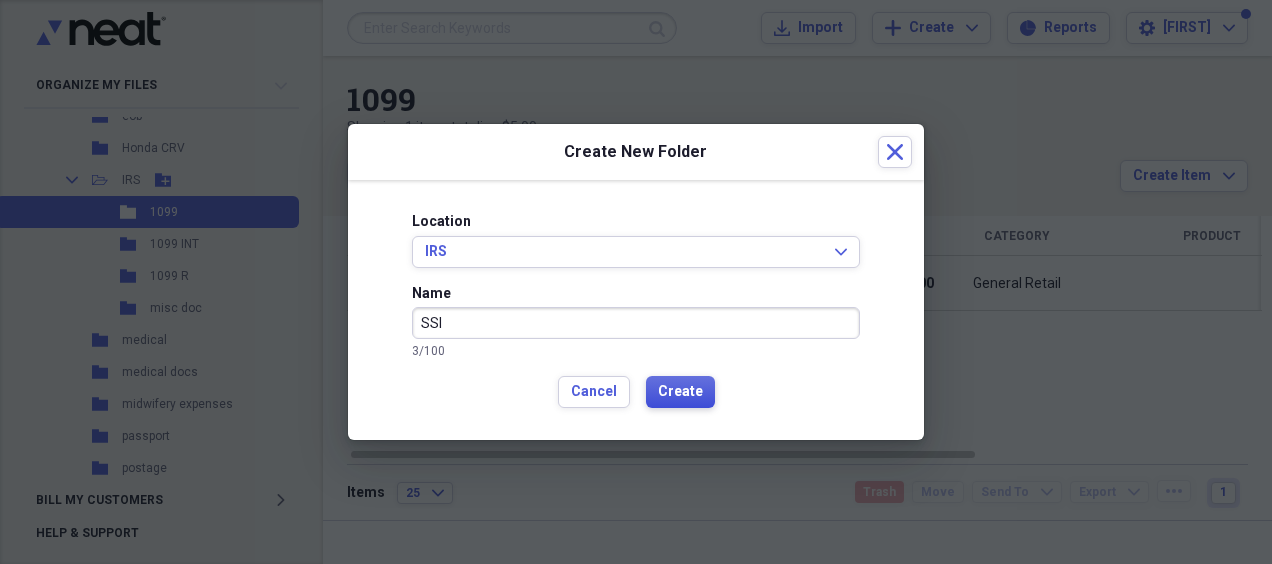type on "SSI" 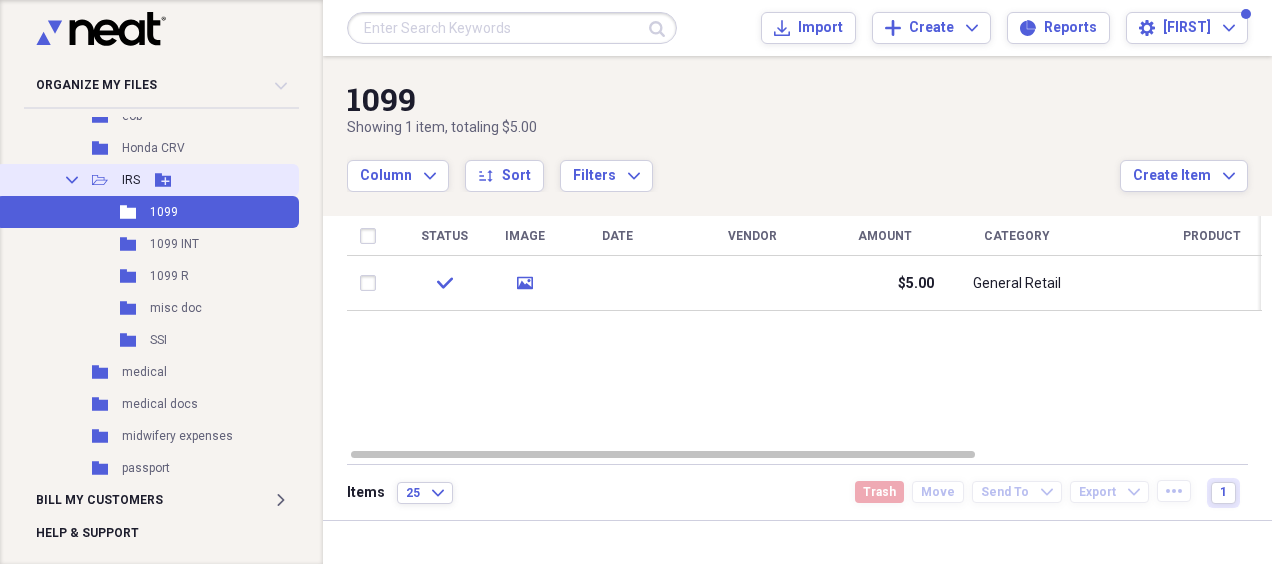 click 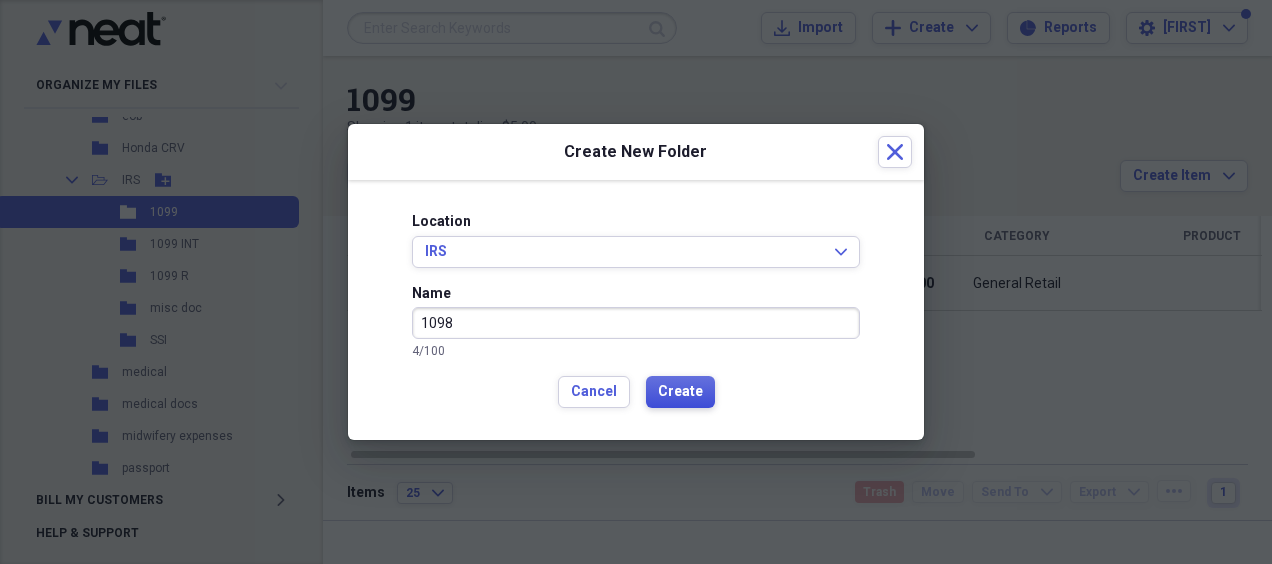 type on "1098" 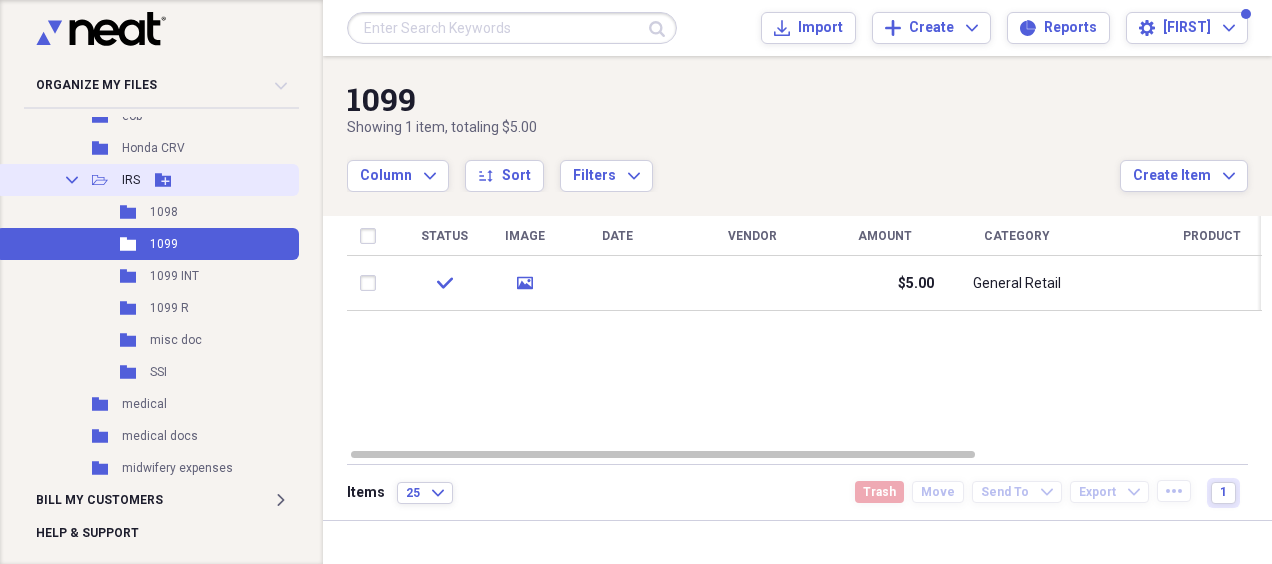 click on "Add Folder" 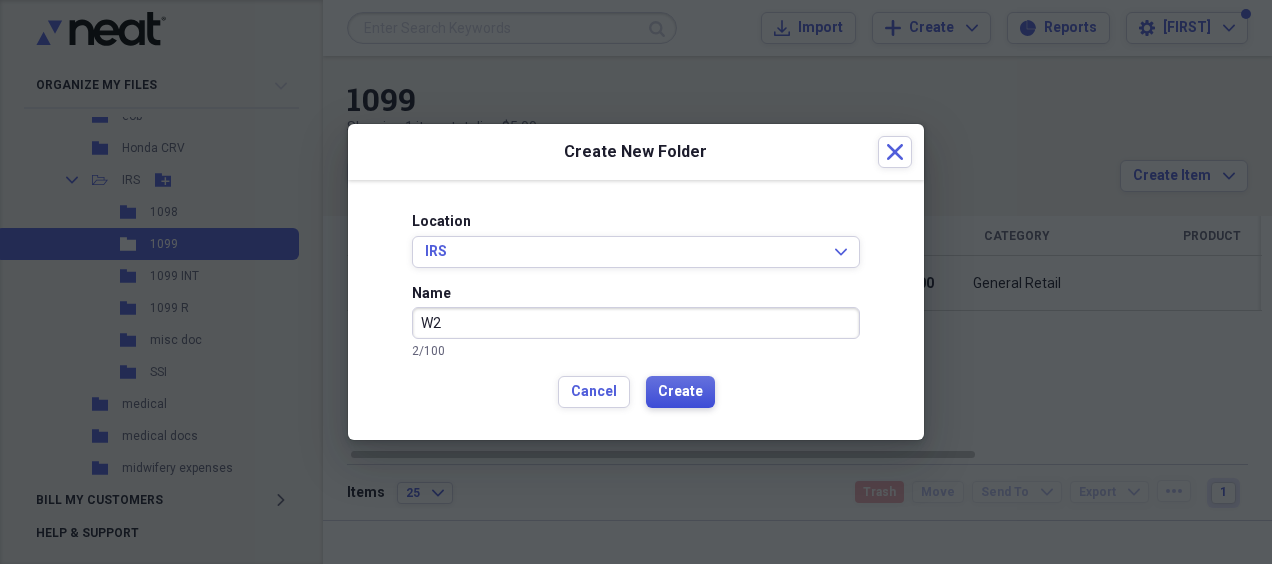 type on "W2" 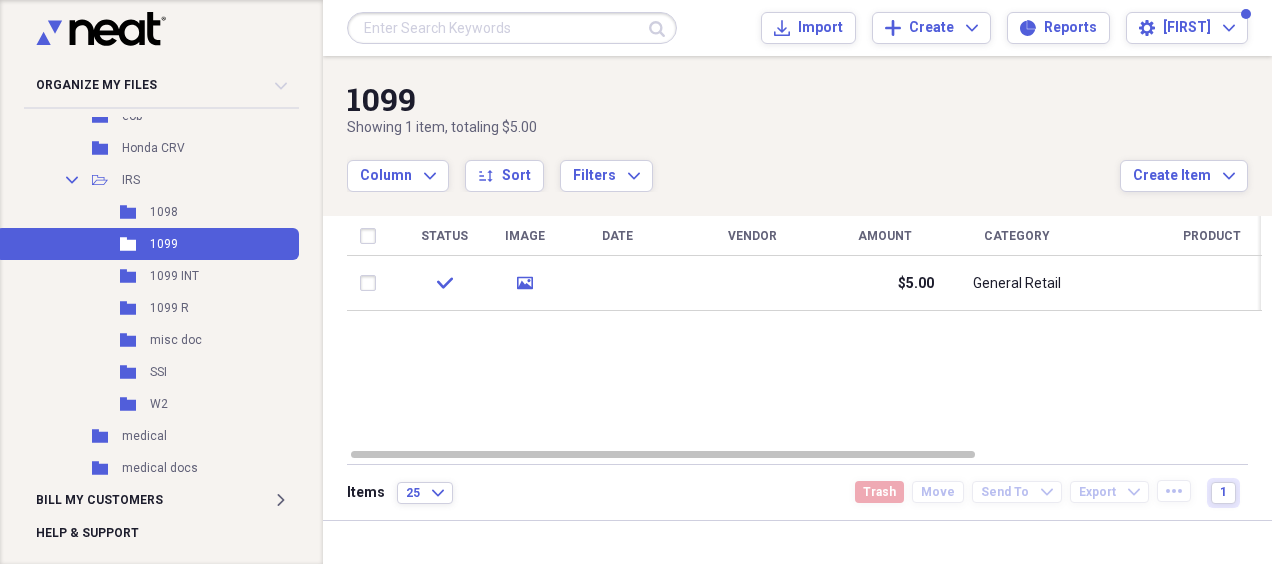 click on "Status Image Date Vendor Amount Category Product Source Billable Reimbursable check media $[AMOUNT] General Retail Scan" at bounding box center [804, 331] 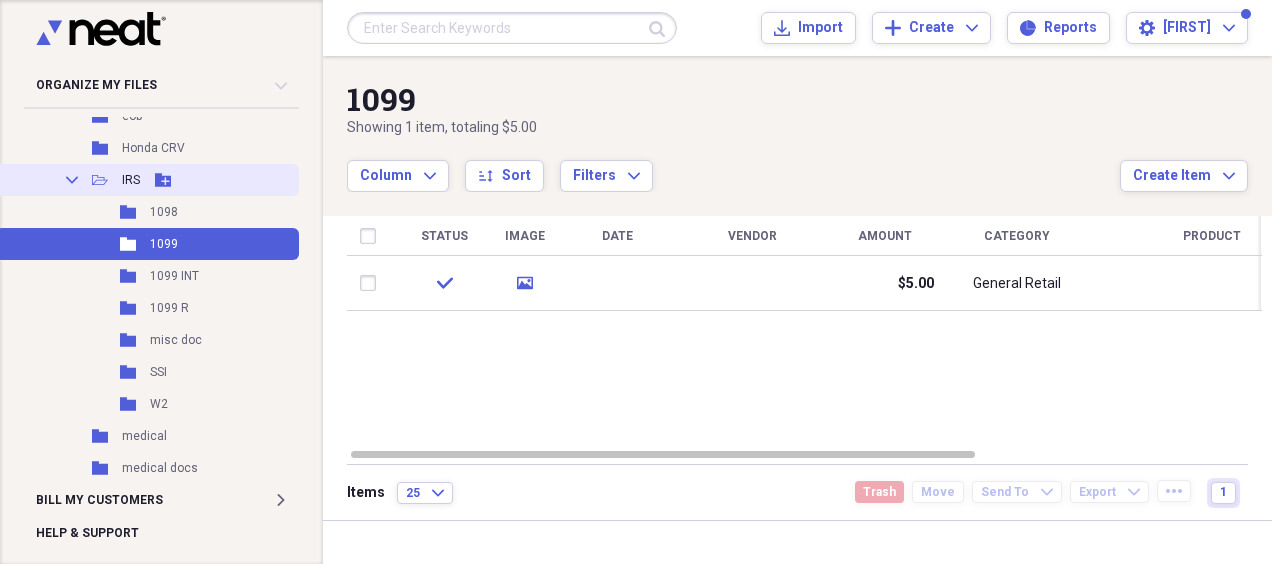click 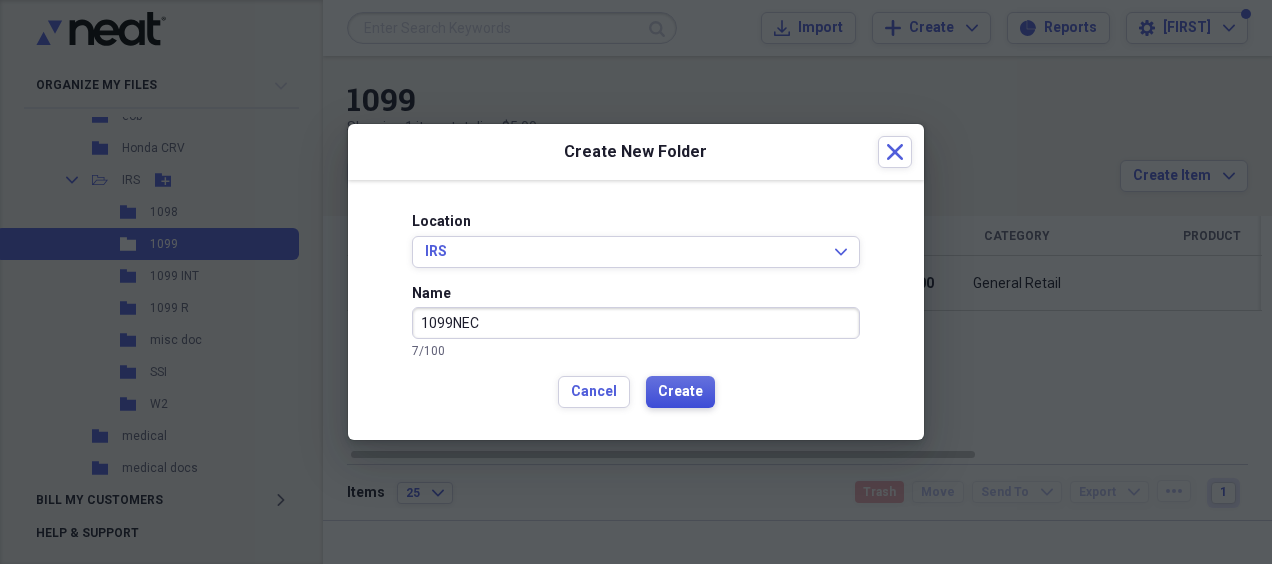 type on "1099NEC" 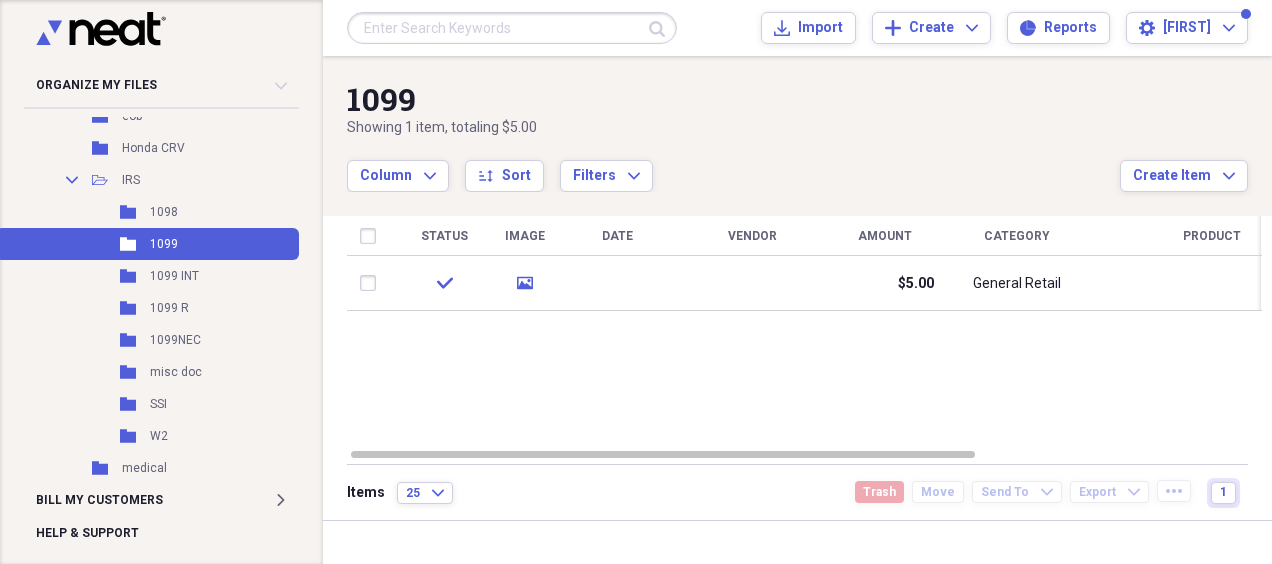 click on "Status Image Date Vendor Amount Category Product Source Billable Reimbursable check media $[AMOUNT] General Retail Scan" at bounding box center (804, 331) 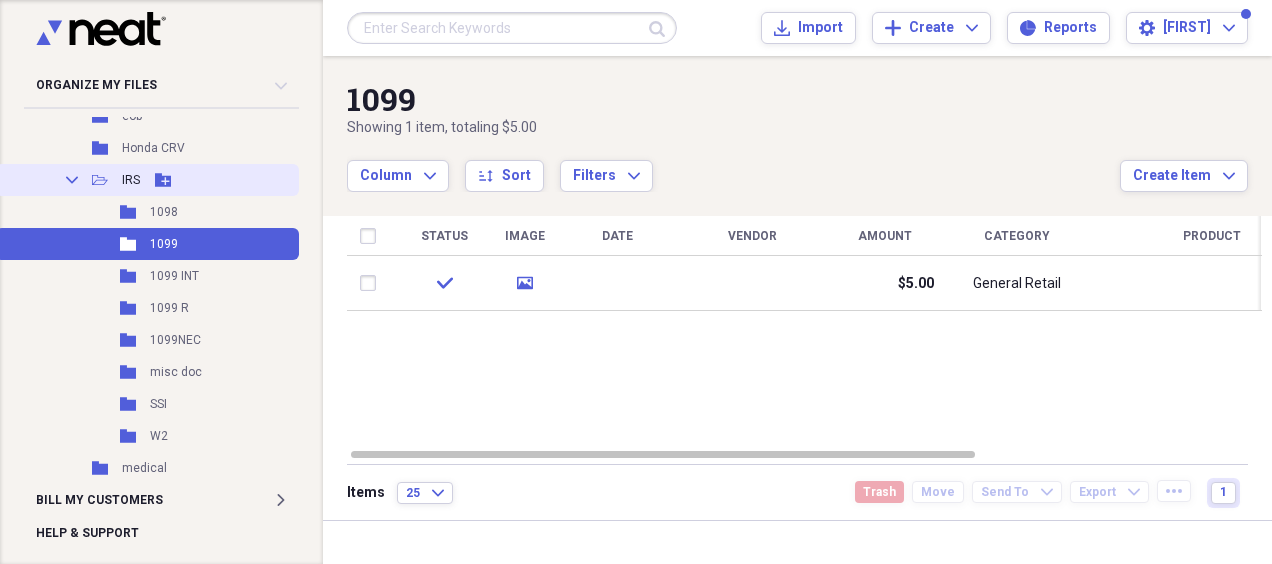 click on "Add Folder" 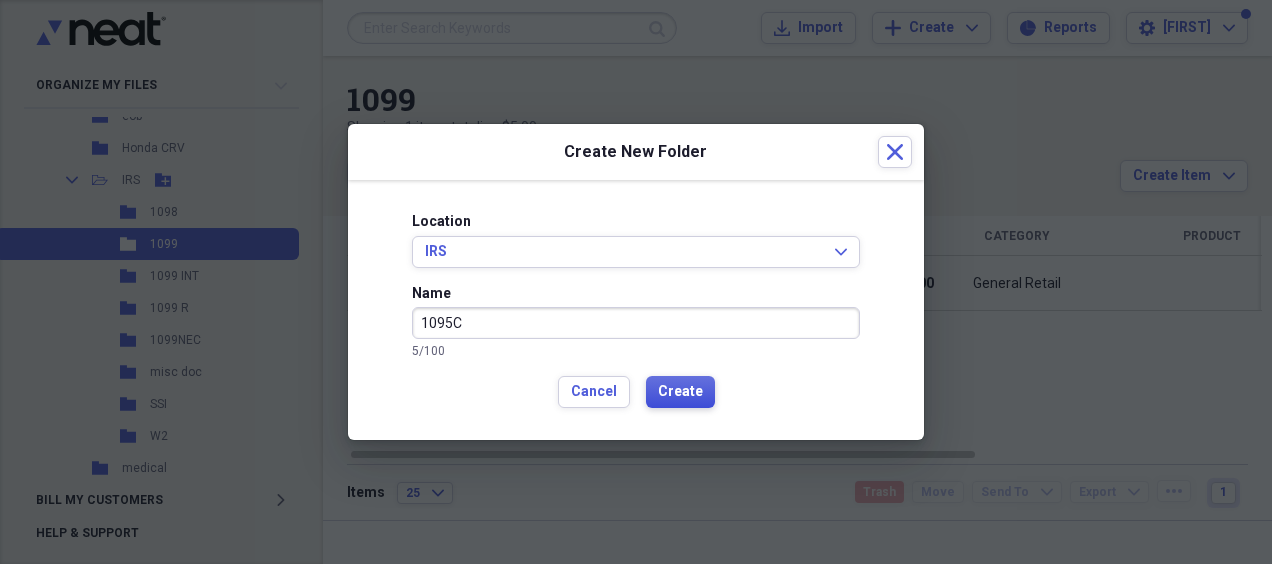 type on "1095C" 